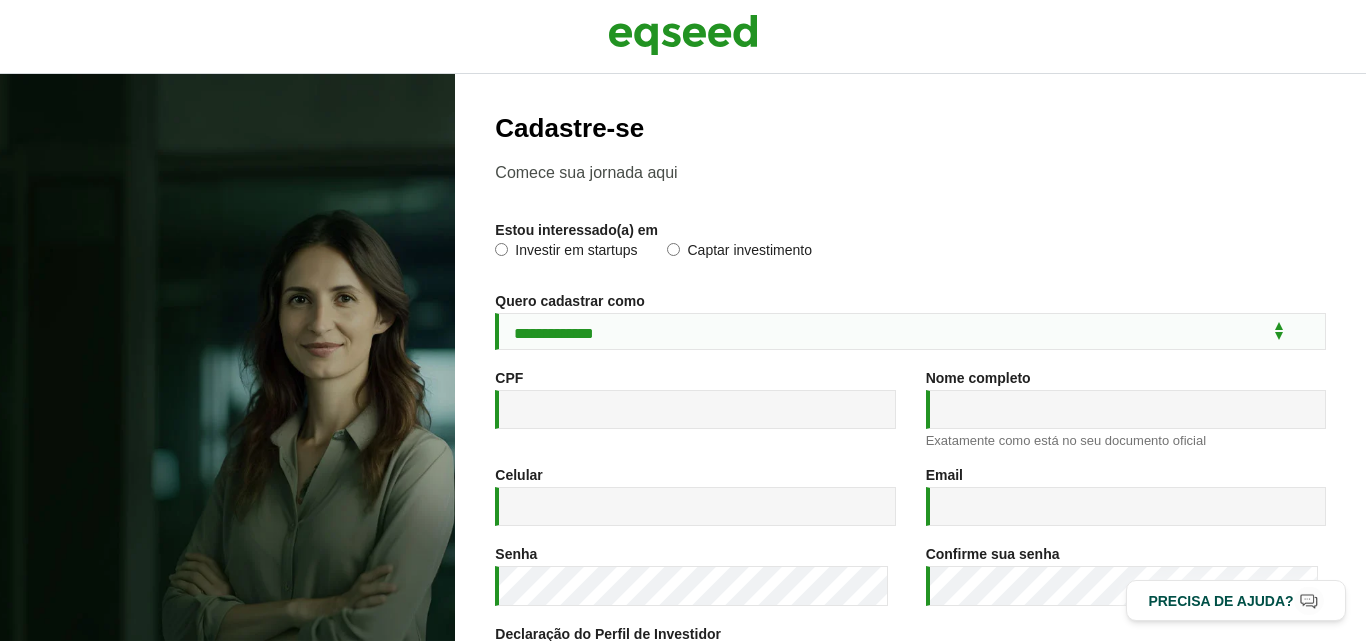 scroll, scrollTop: 0, scrollLeft: 0, axis: both 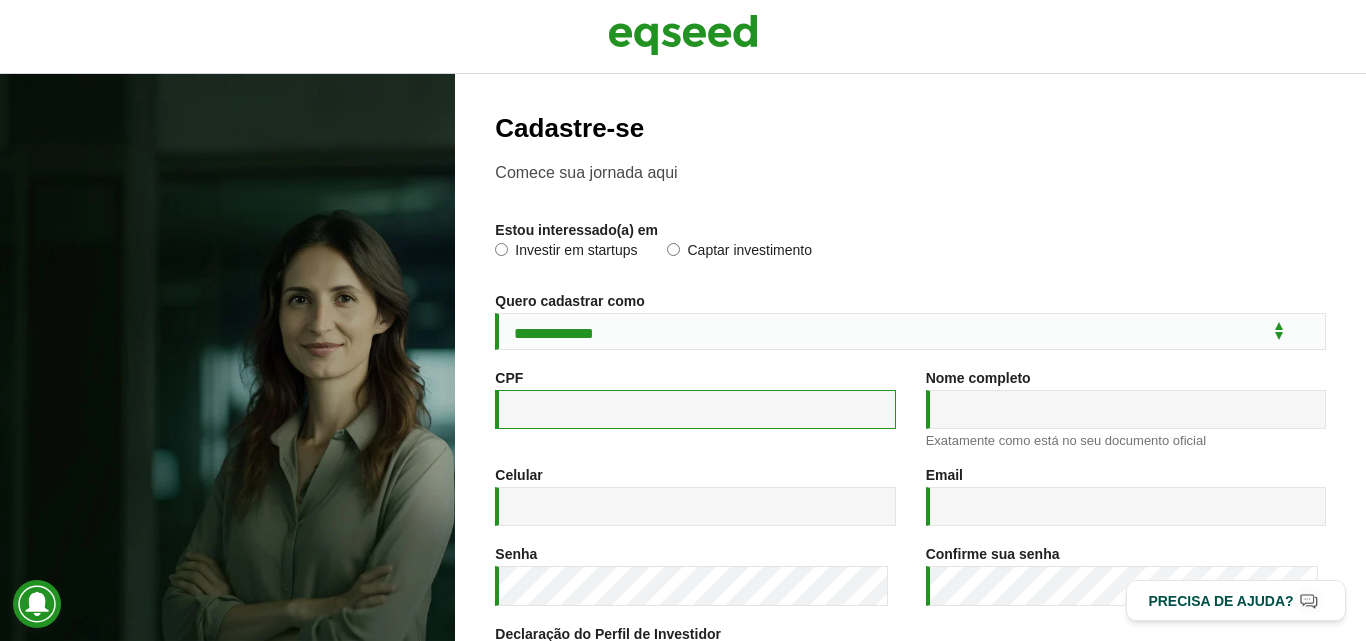 click on "CPF  *" at bounding box center [695, 409] 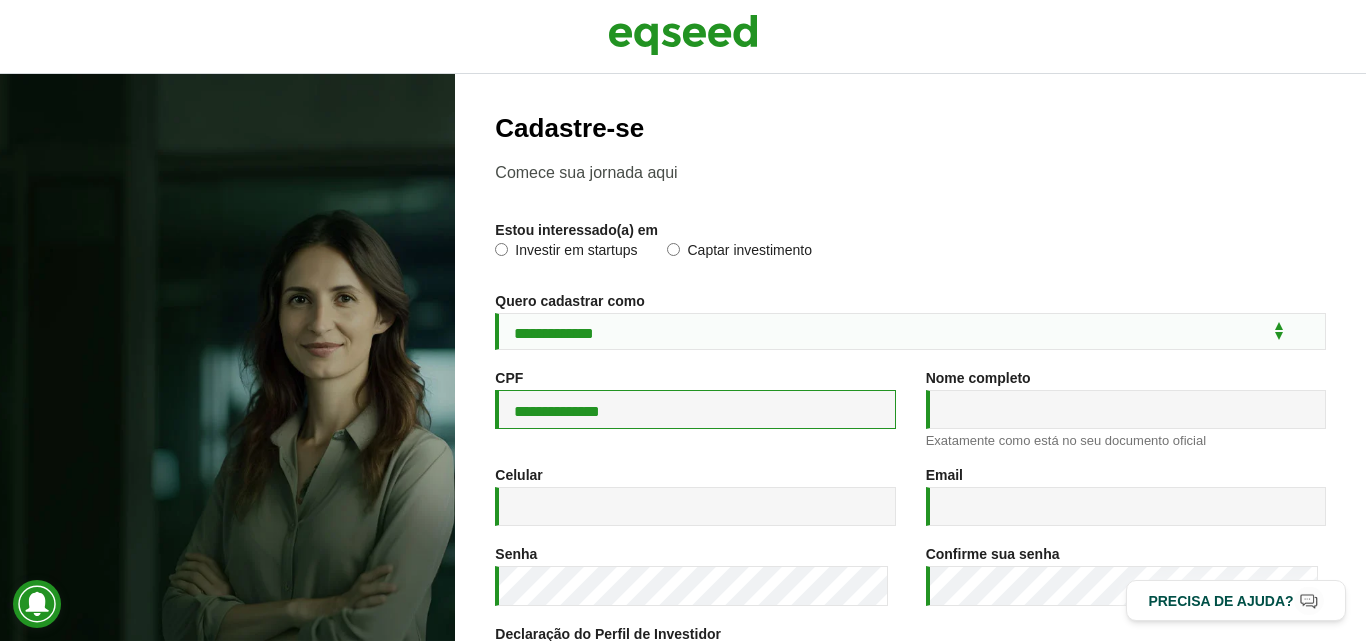 type on "**********" 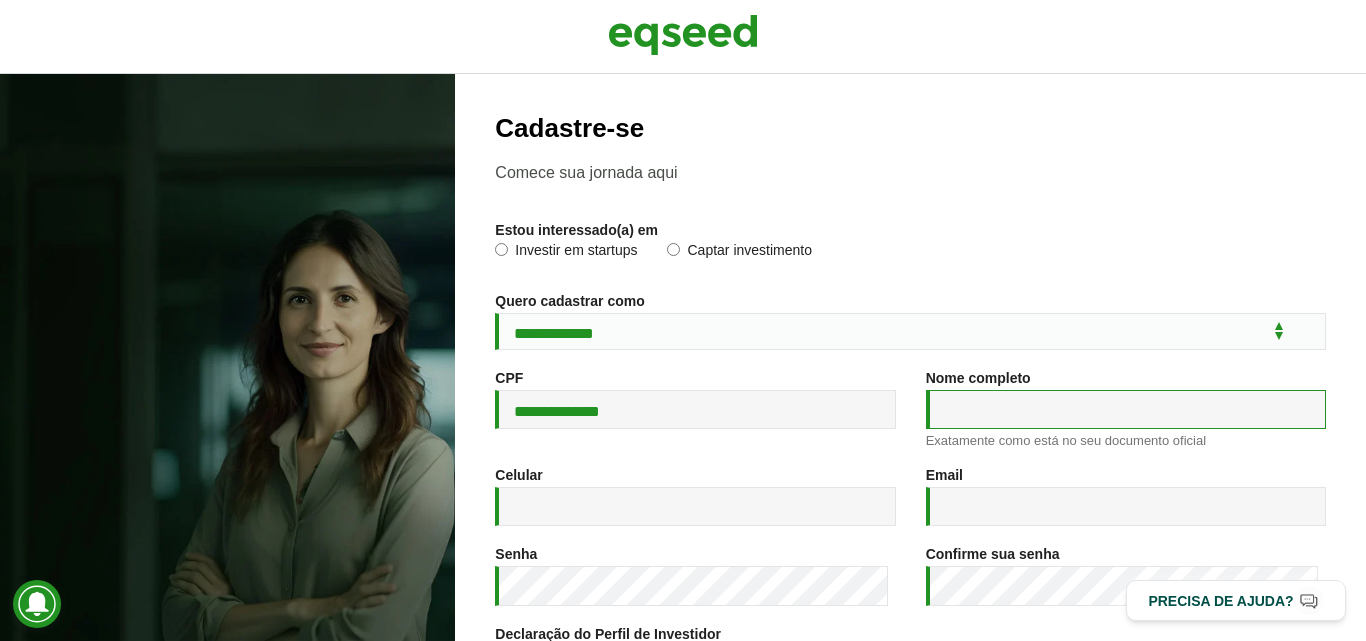 paste on "**********" 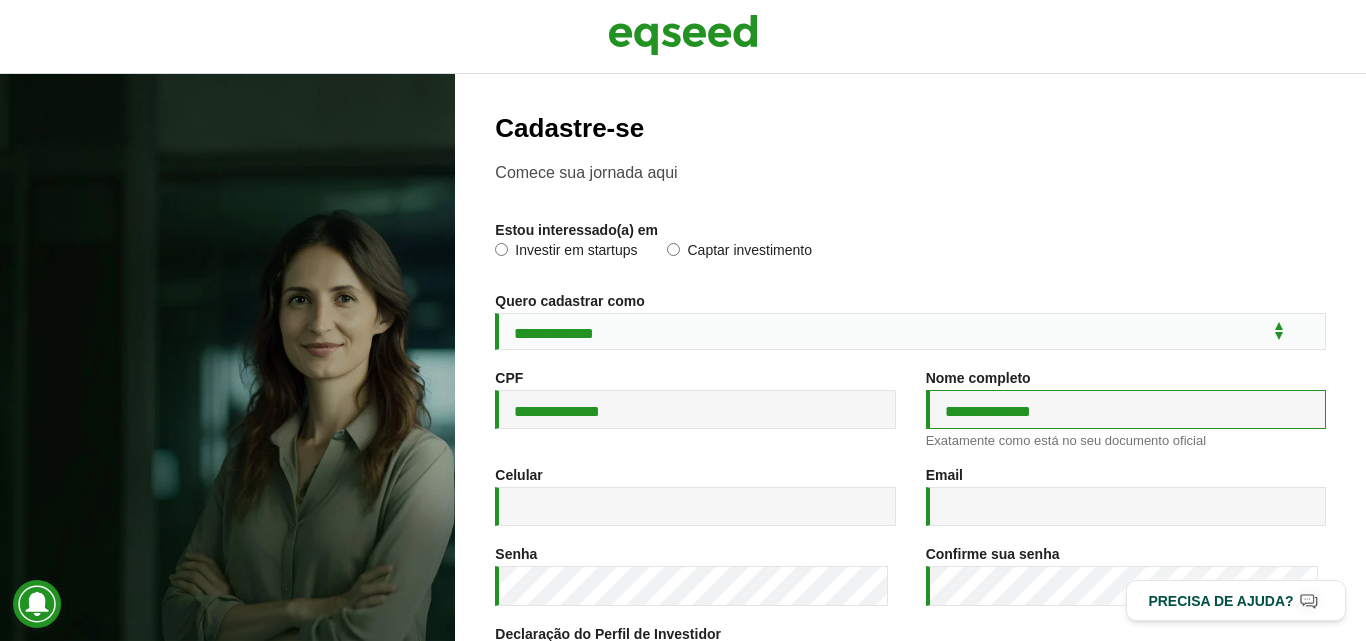 type on "**********" 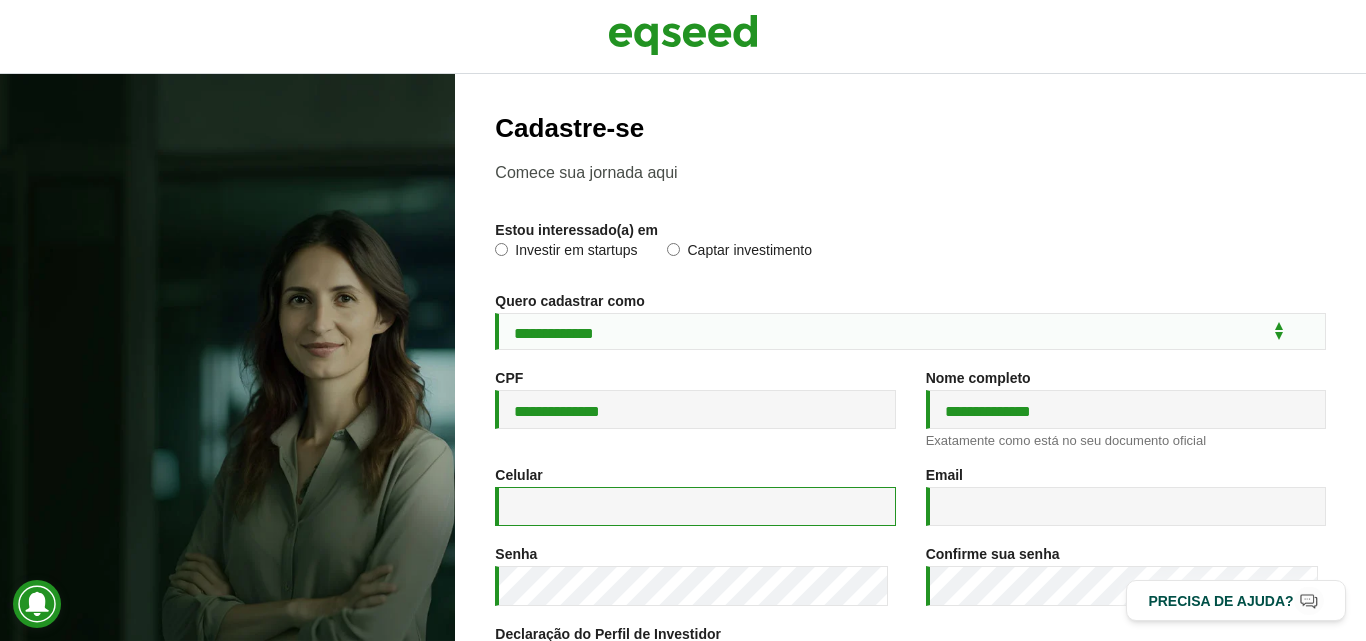 click on "Celular  *" at bounding box center [695, 506] 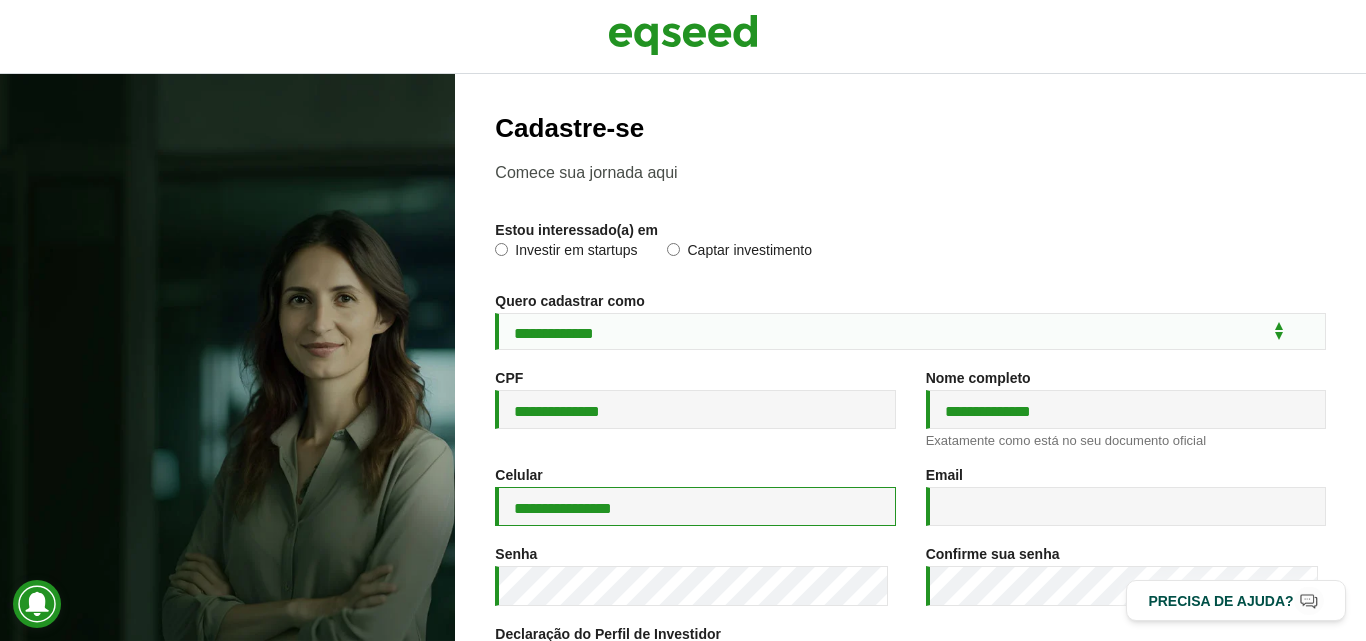 type on "**********" 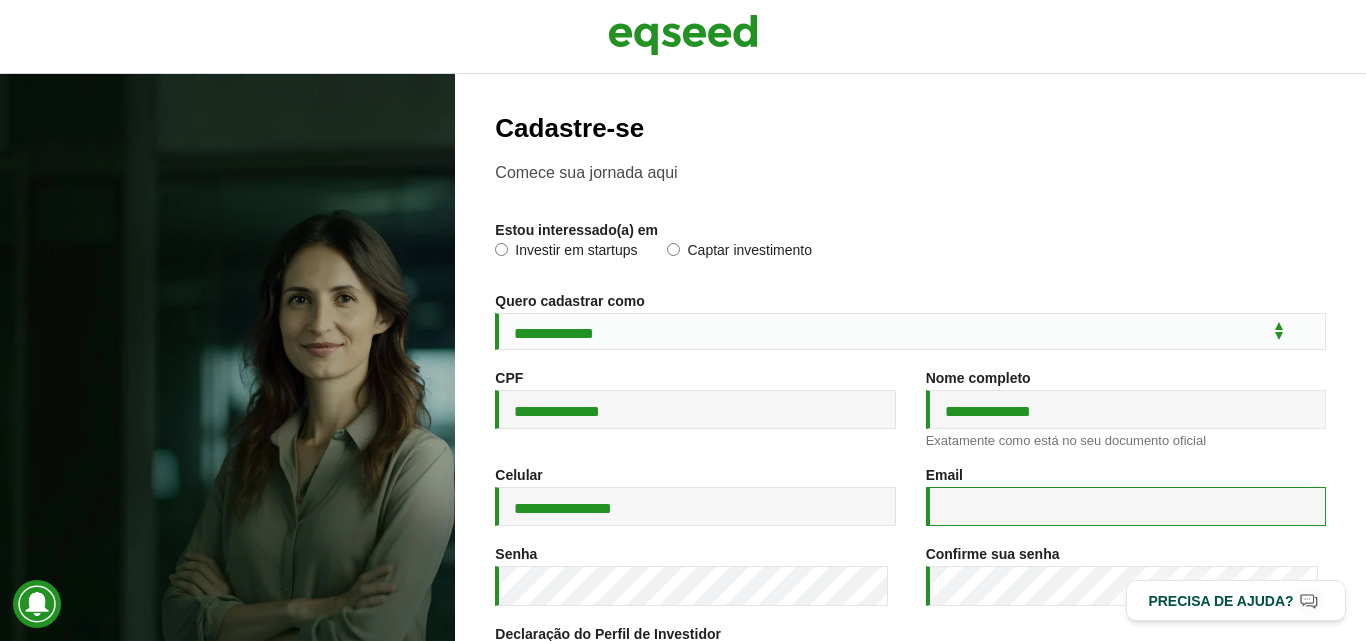 paste on "**********" 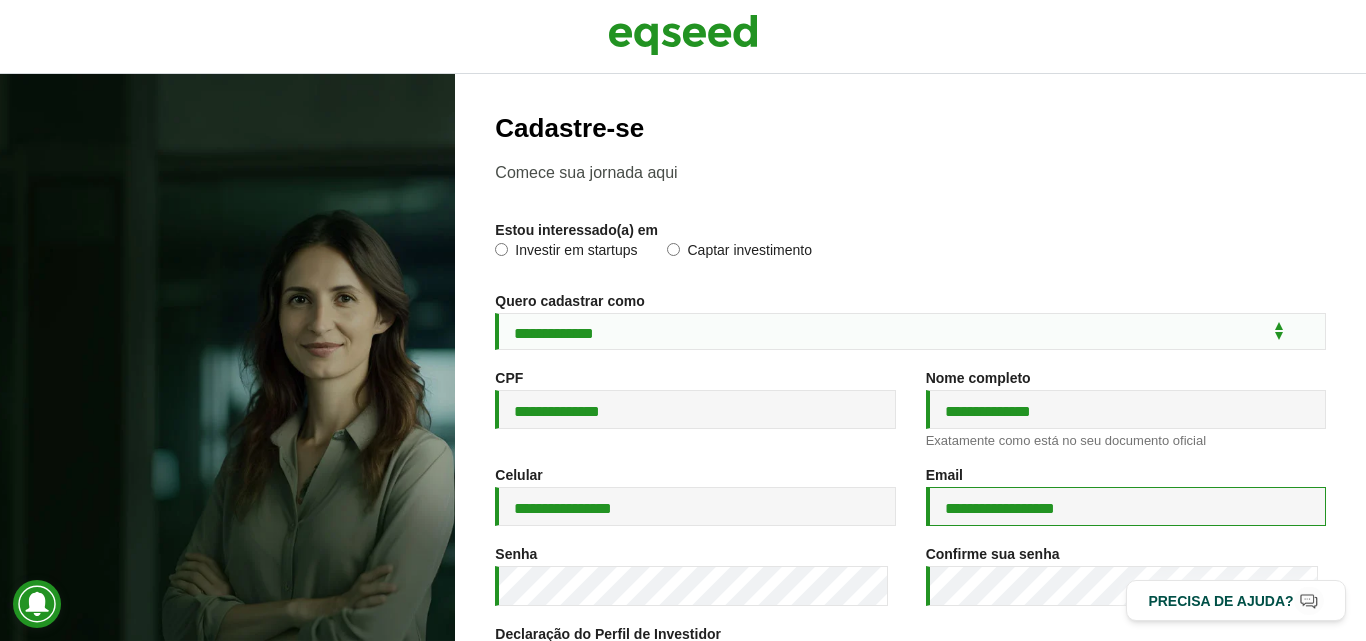 type on "**********" 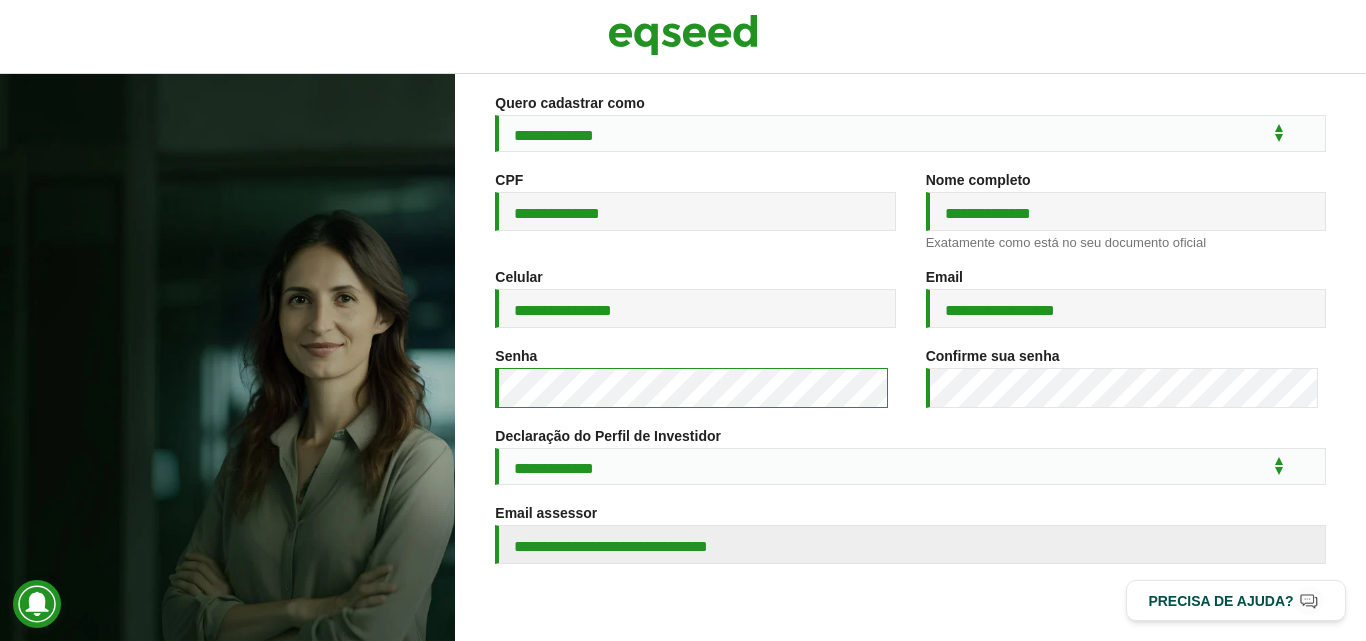 scroll, scrollTop: 200, scrollLeft: 0, axis: vertical 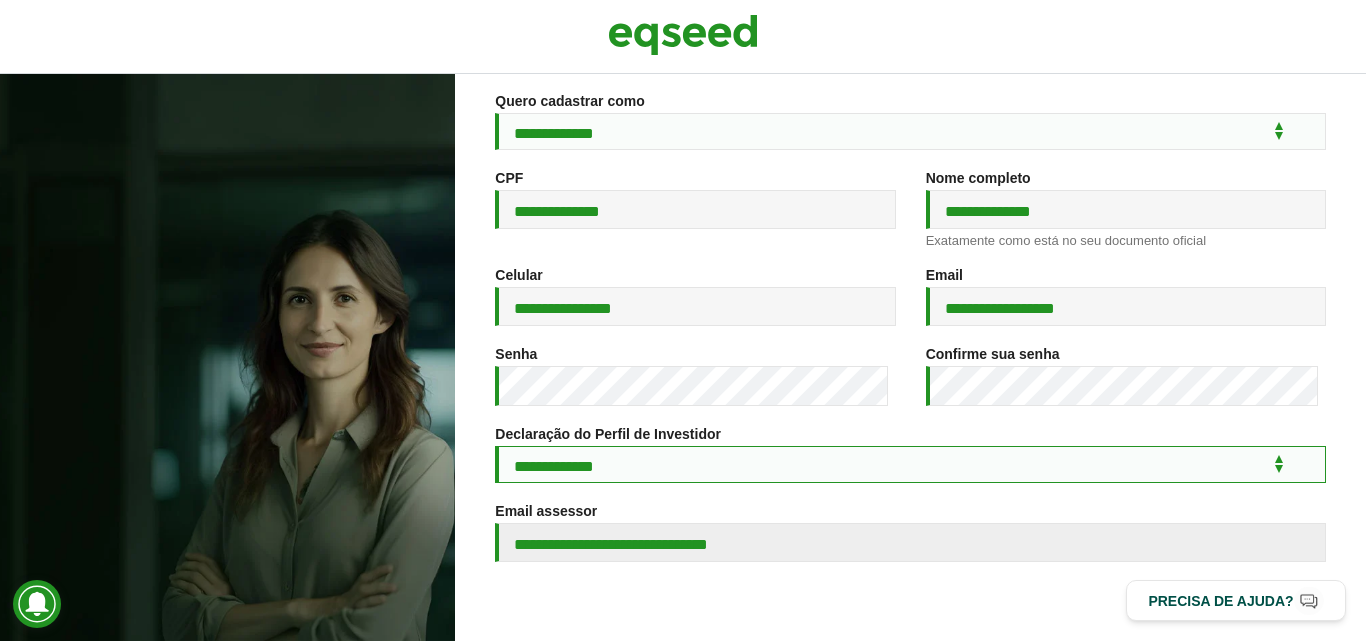 click on "**********" at bounding box center [910, 464] 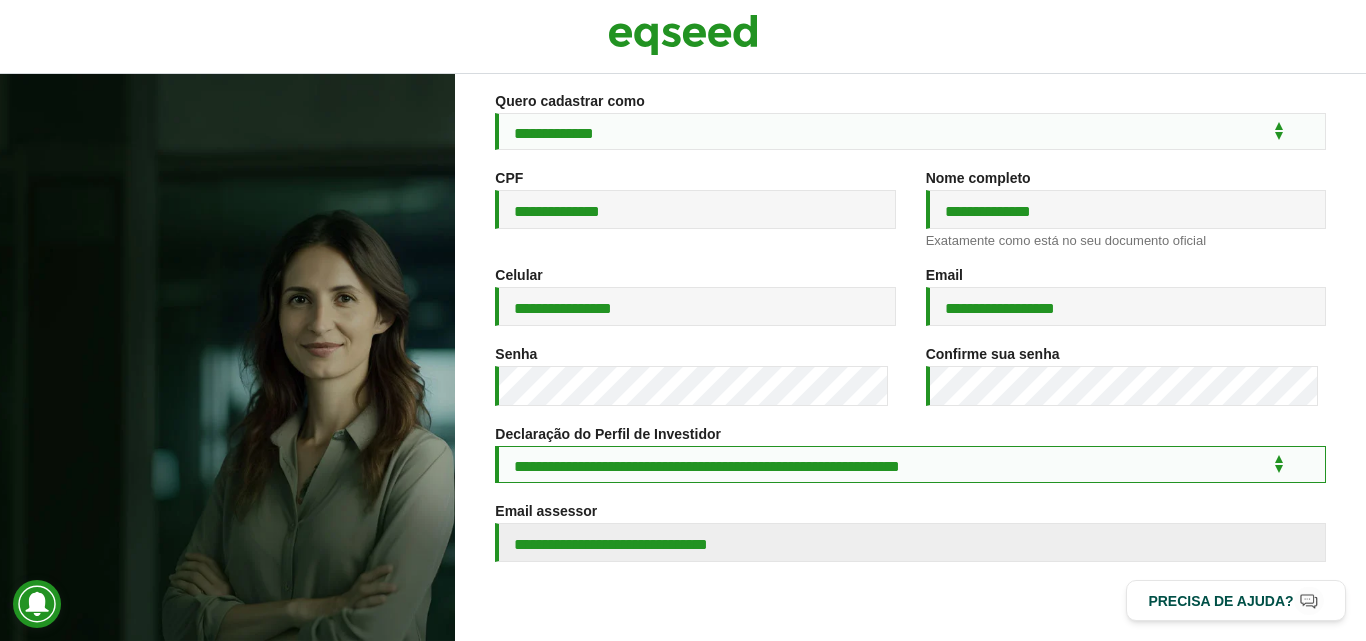 click on "**********" at bounding box center (910, 464) 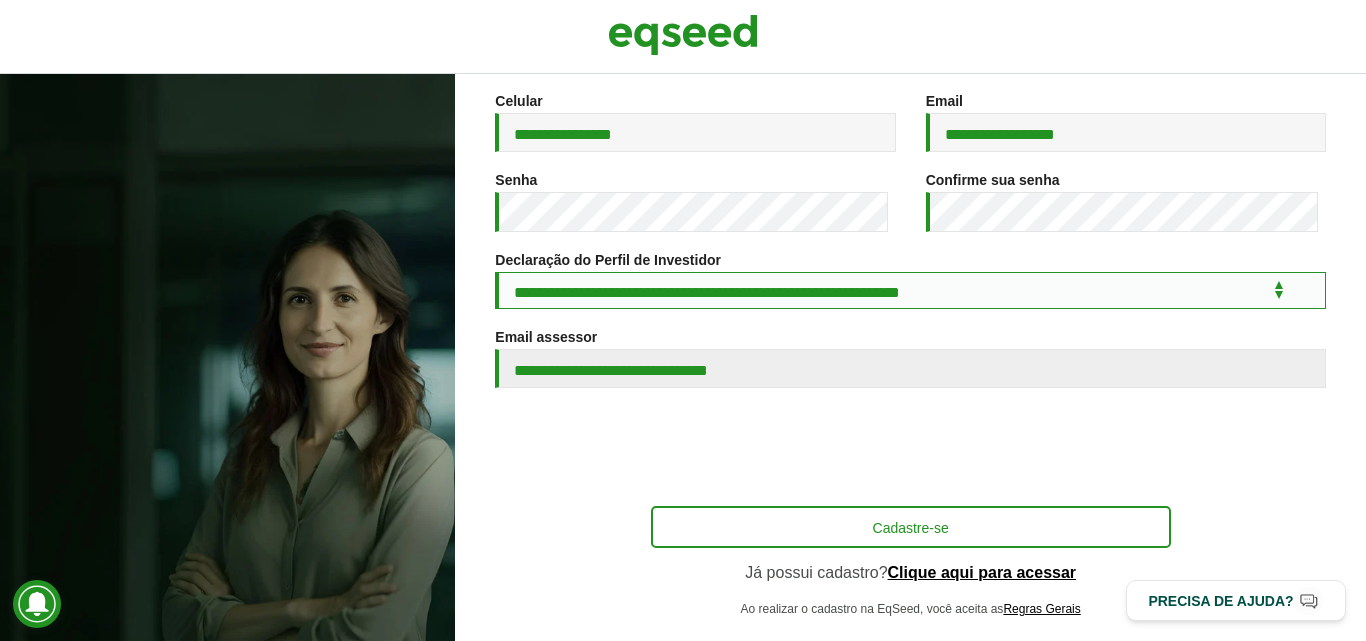 scroll, scrollTop: 400, scrollLeft: 0, axis: vertical 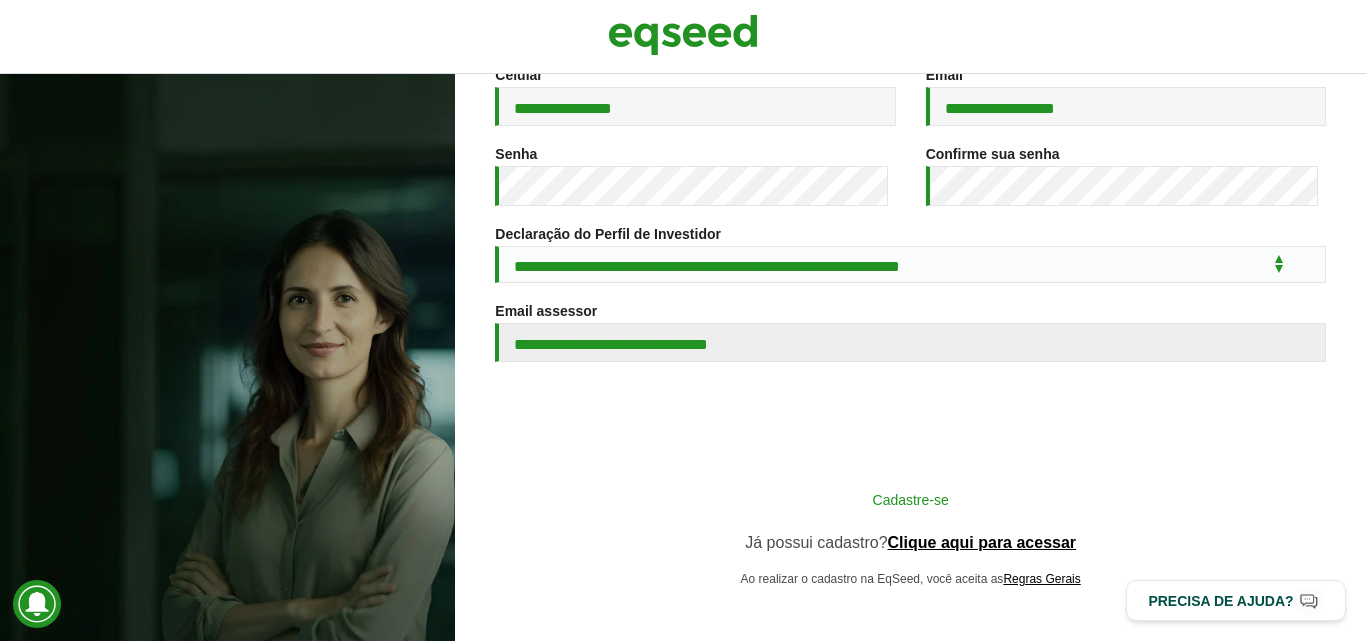 click on "Cadastre-se" at bounding box center (911, 499) 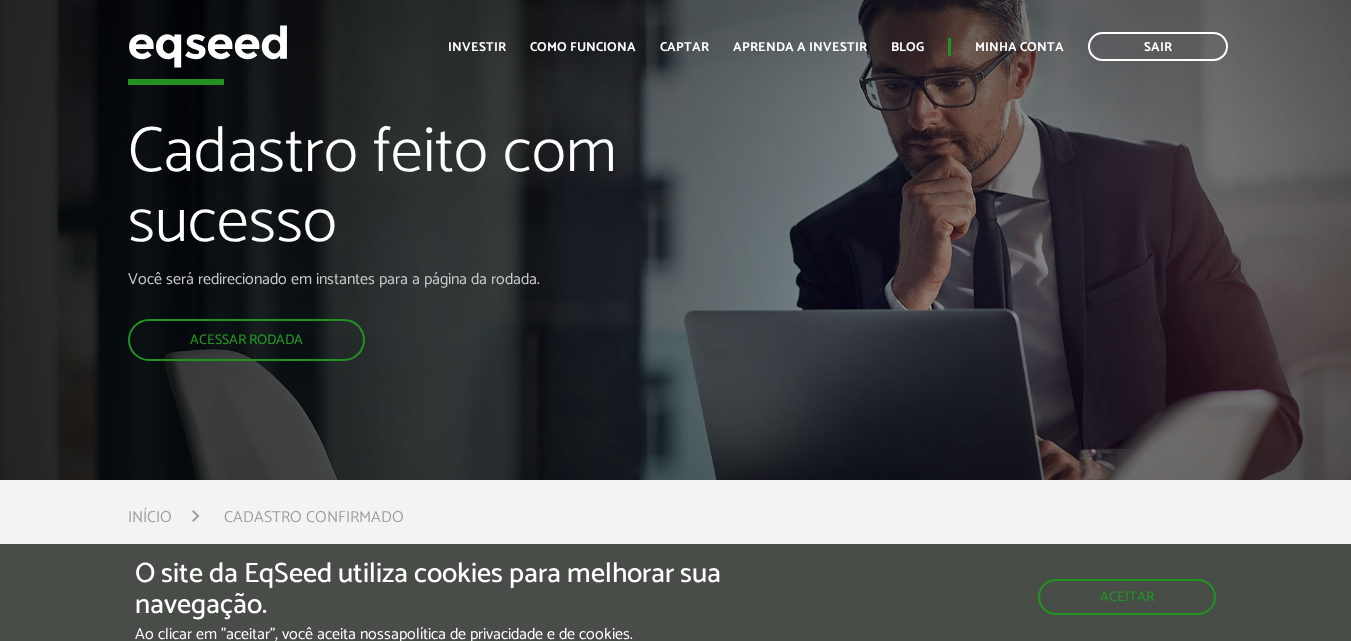 scroll, scrollTop: 0, scrollLeft: 0, axis: both 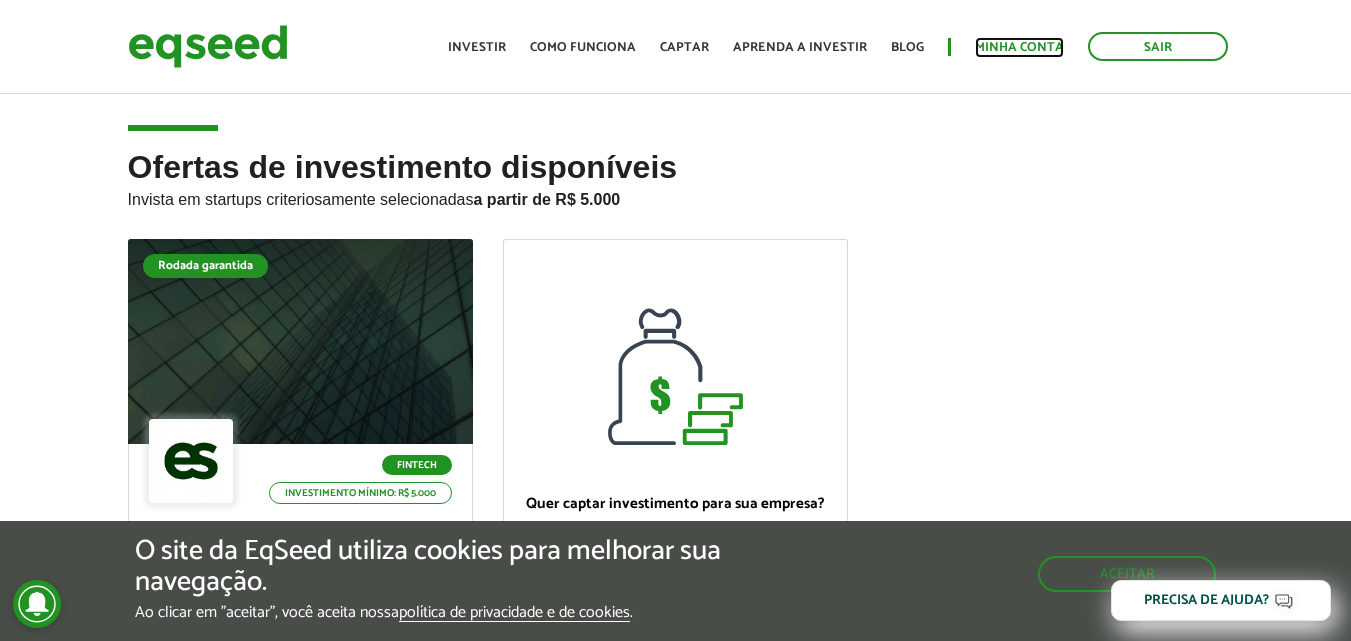 click on "Minha conta" at bounding box center [1019, 47] 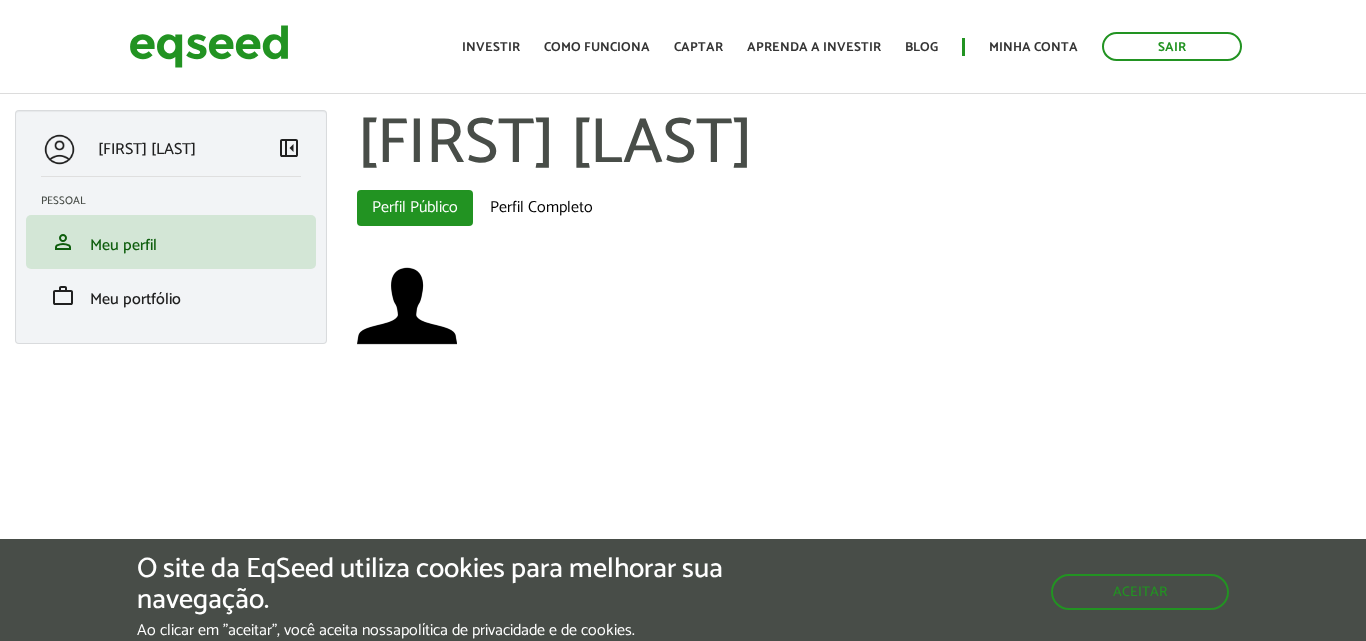 scroll, scrollTop: 0, scrollLeft: 0, axis: both 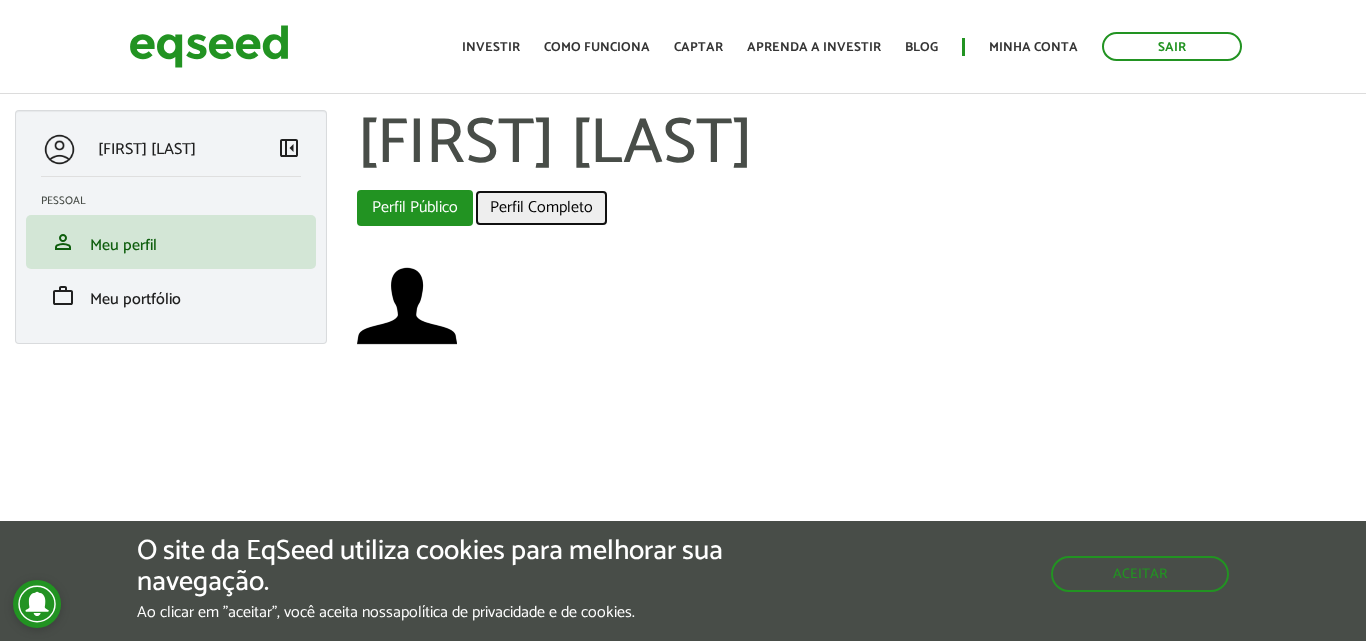 click on "Perfil Completo" at bounding box center (541, 208) 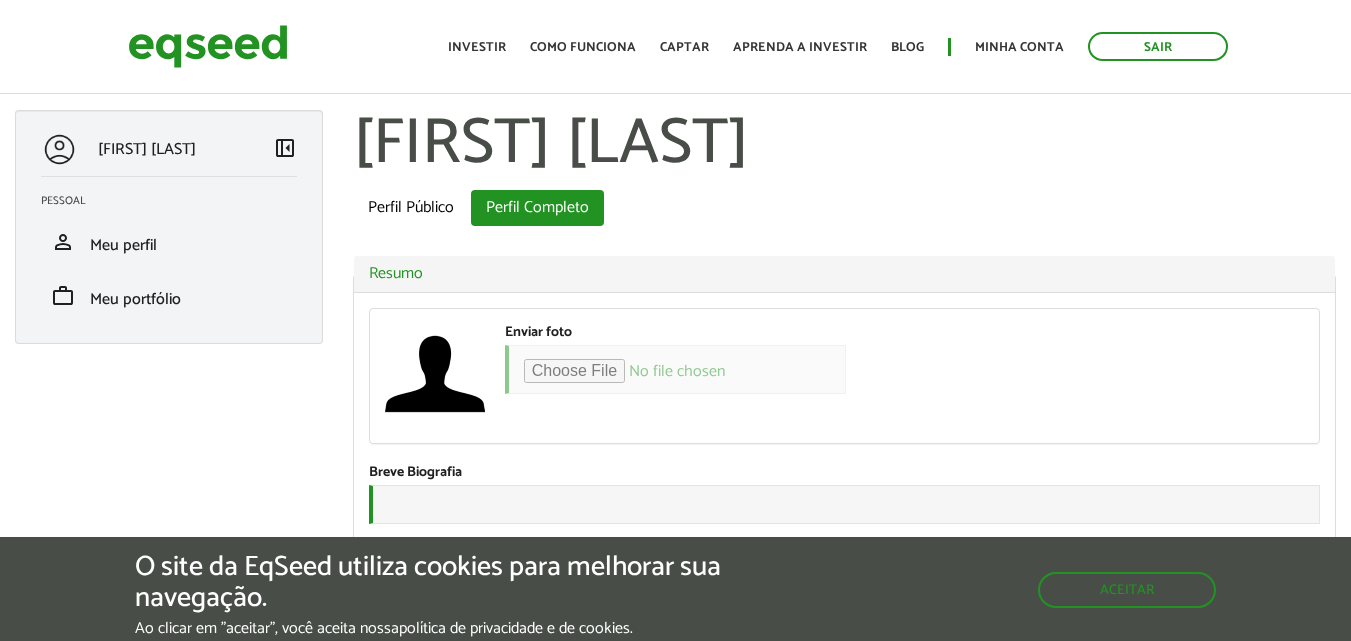 scroll, scrollTop: 0, scrollLeft: 0, axis: both 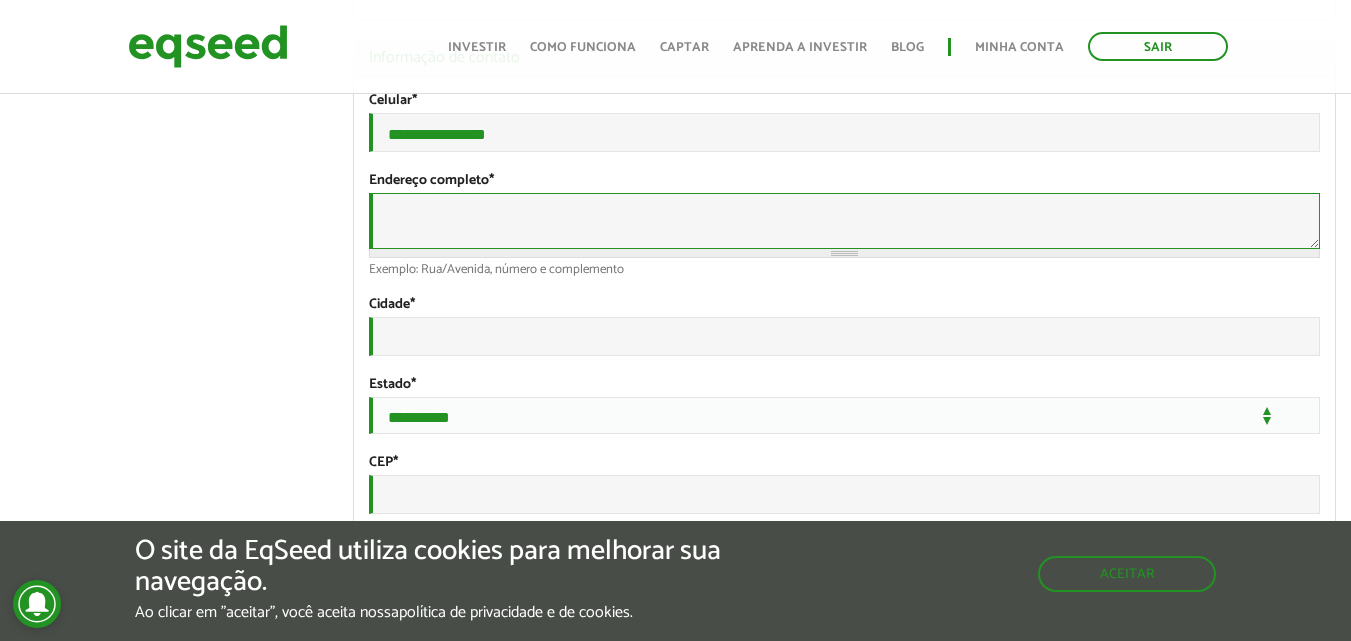 click on "Endereço completo  *" at bounding box center (844, 221) 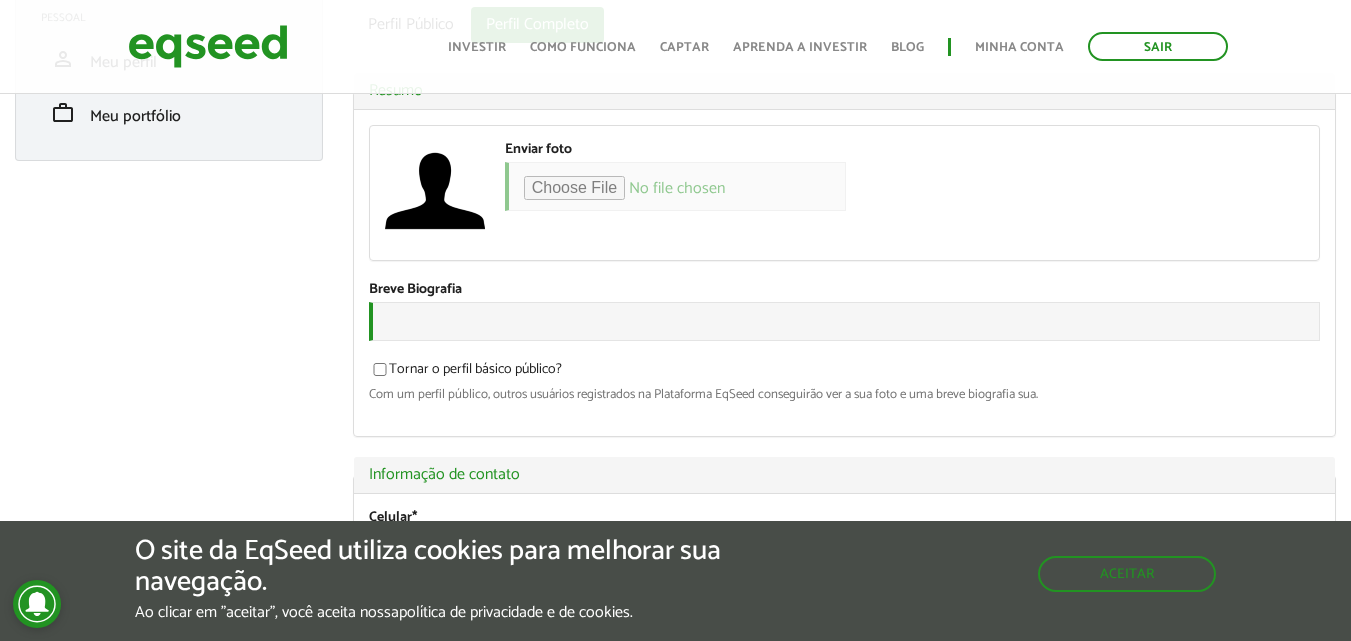 scroll, scrollTop: 200, scrollLeft: 0, axis: vertical 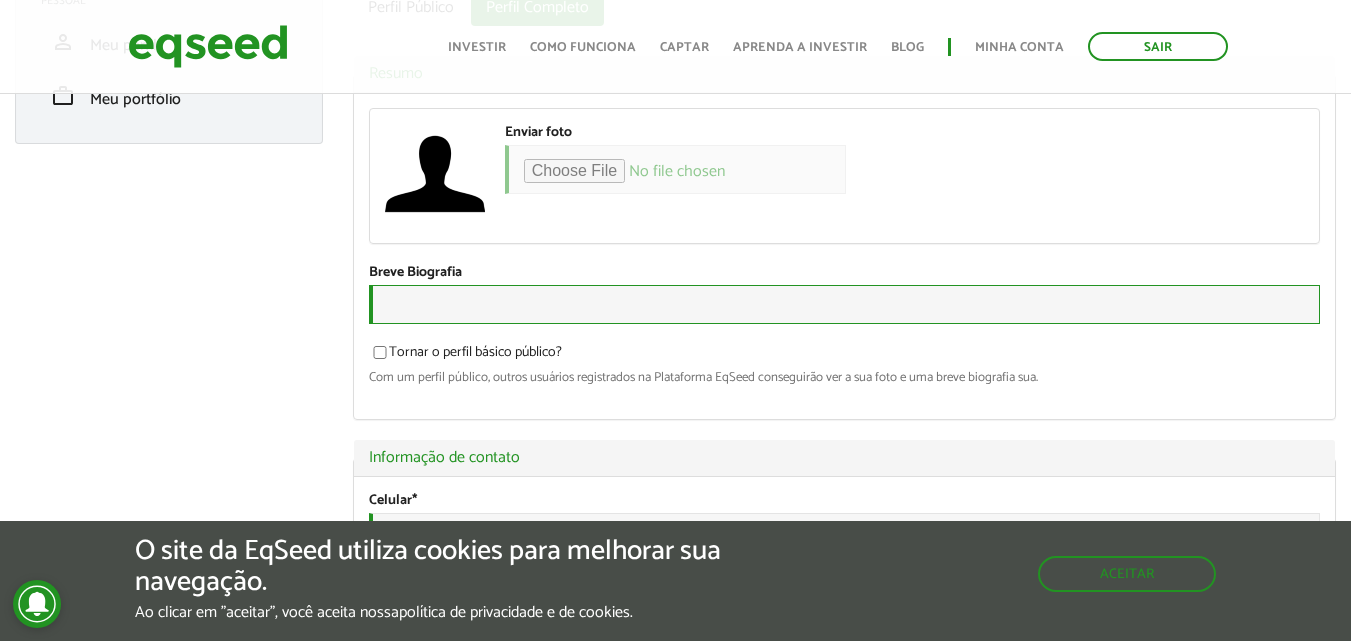 click on "Breve Biografia" at bounding box center [844, 304] 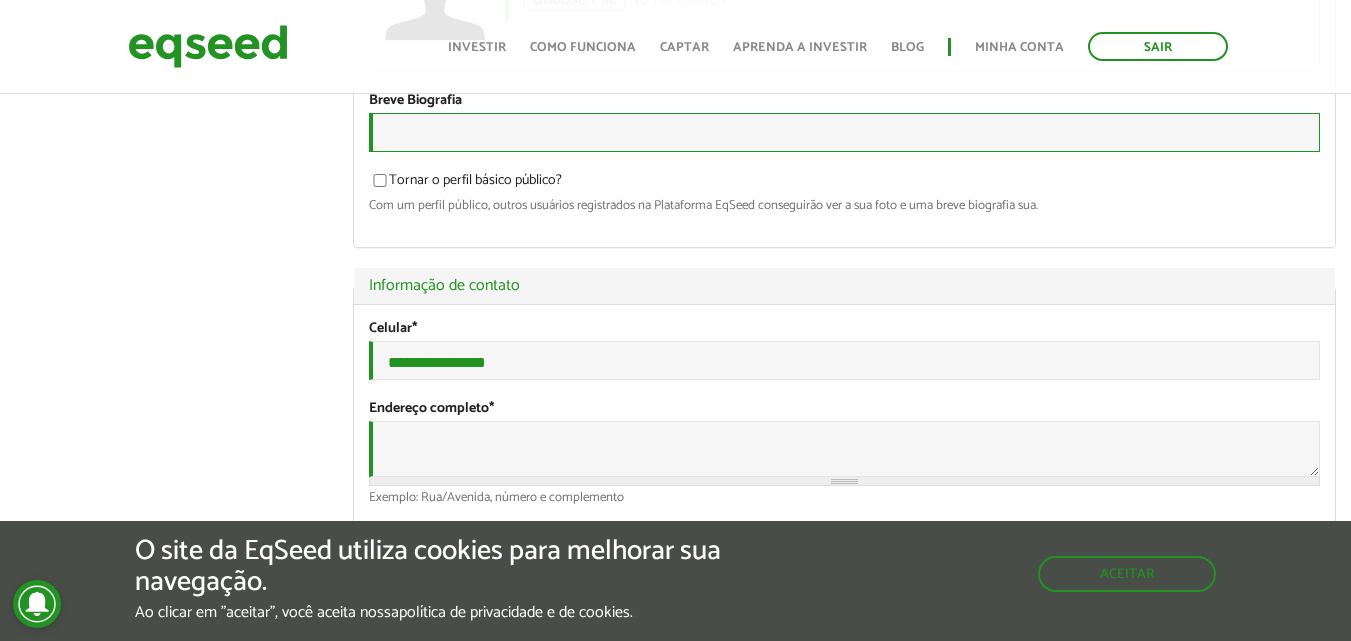 scroll, scrollTop: 500, scrollLeft: 0, axis: vertical 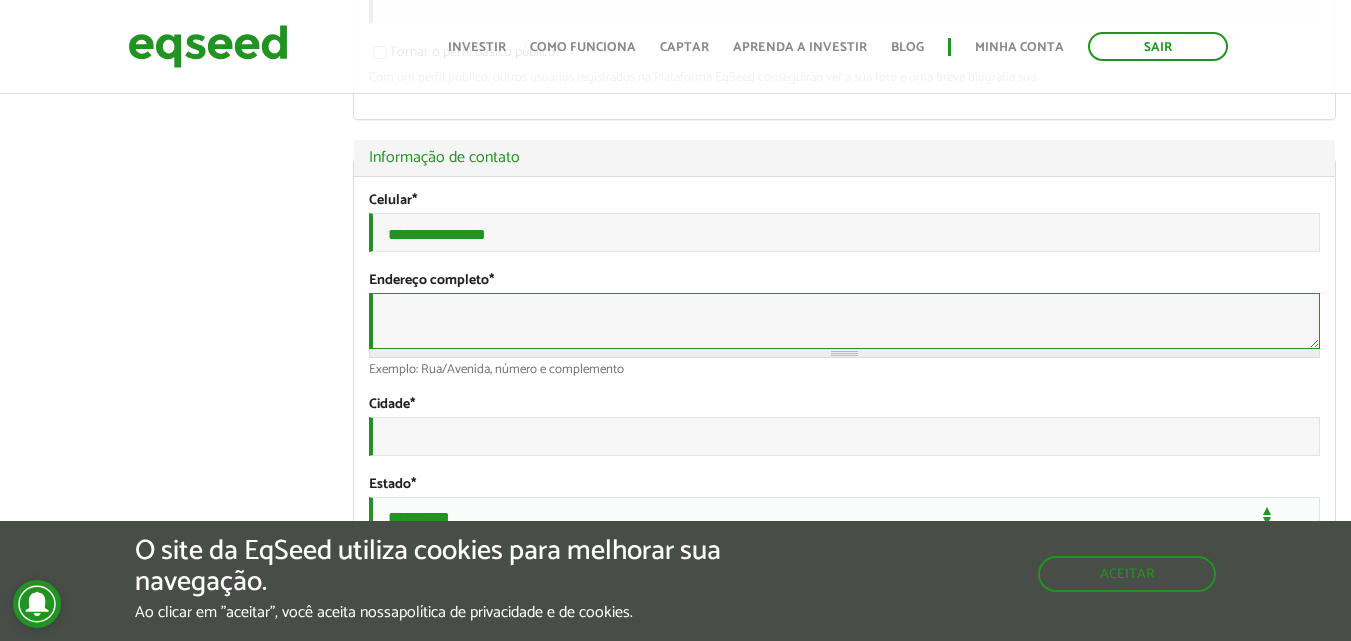click on "Endereço completo  *" at bounding box center [844, 321] 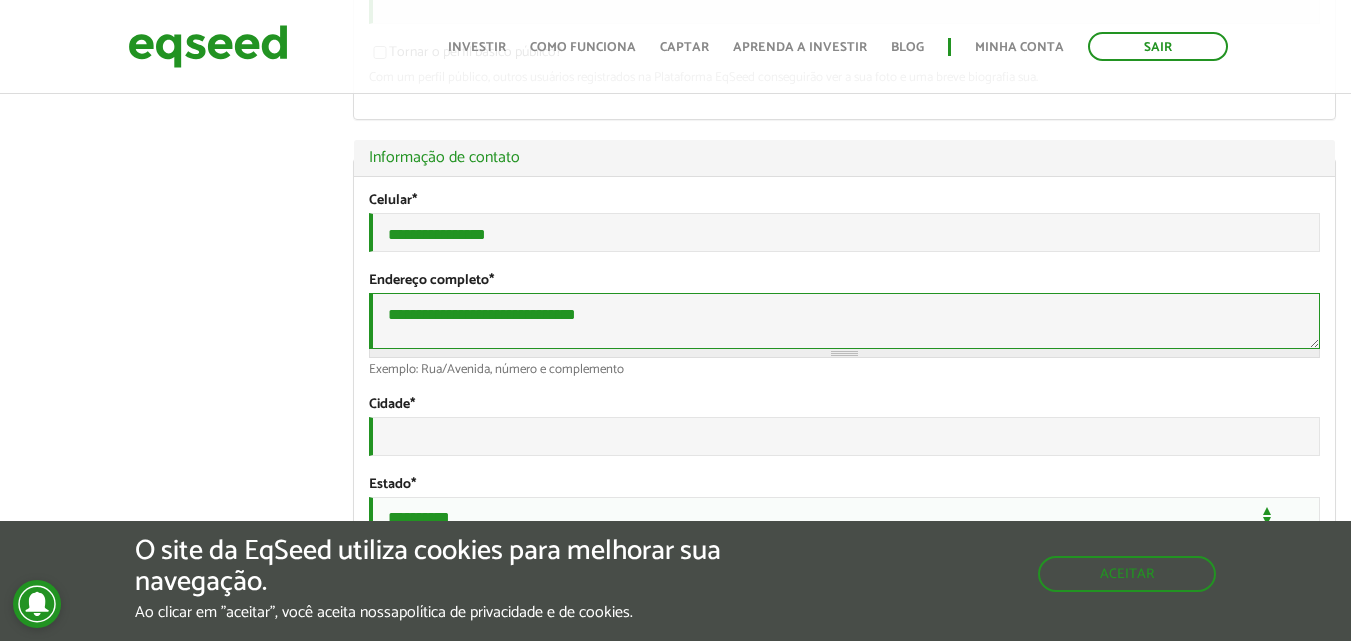 drag, startPoint x: 661, startPoint y: 333, endPoint x: 391, endPoint y: 346, distance: 270.31277 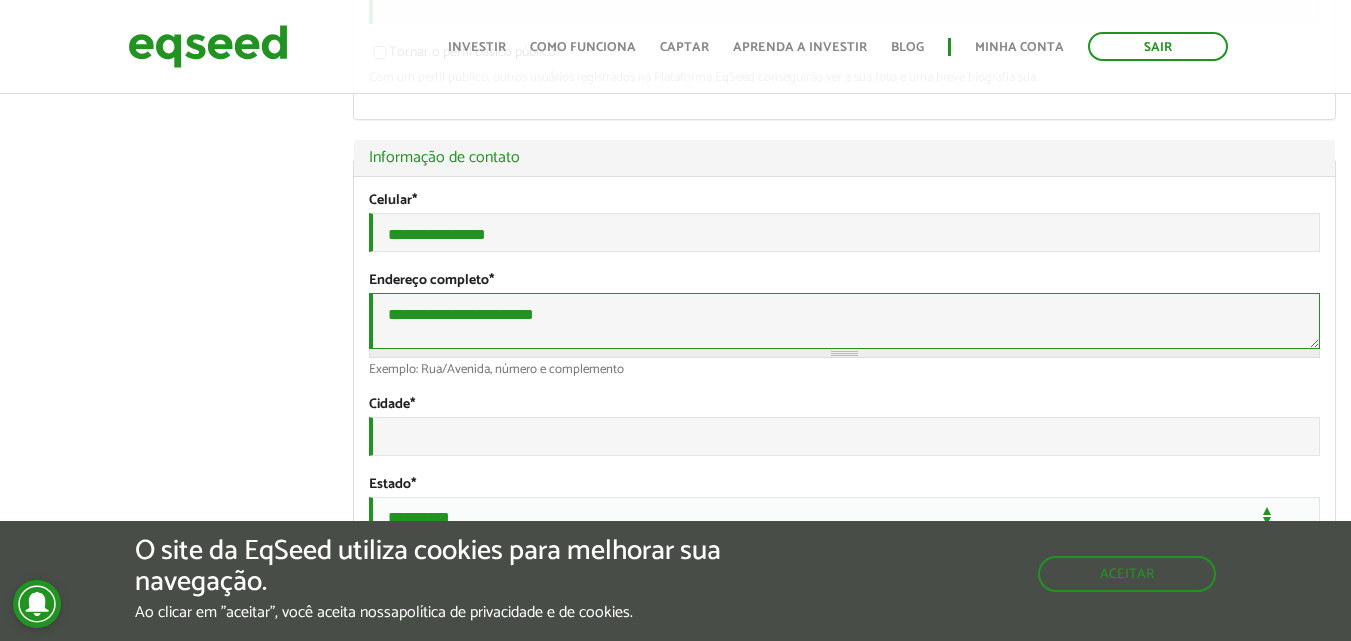 type on "**********" 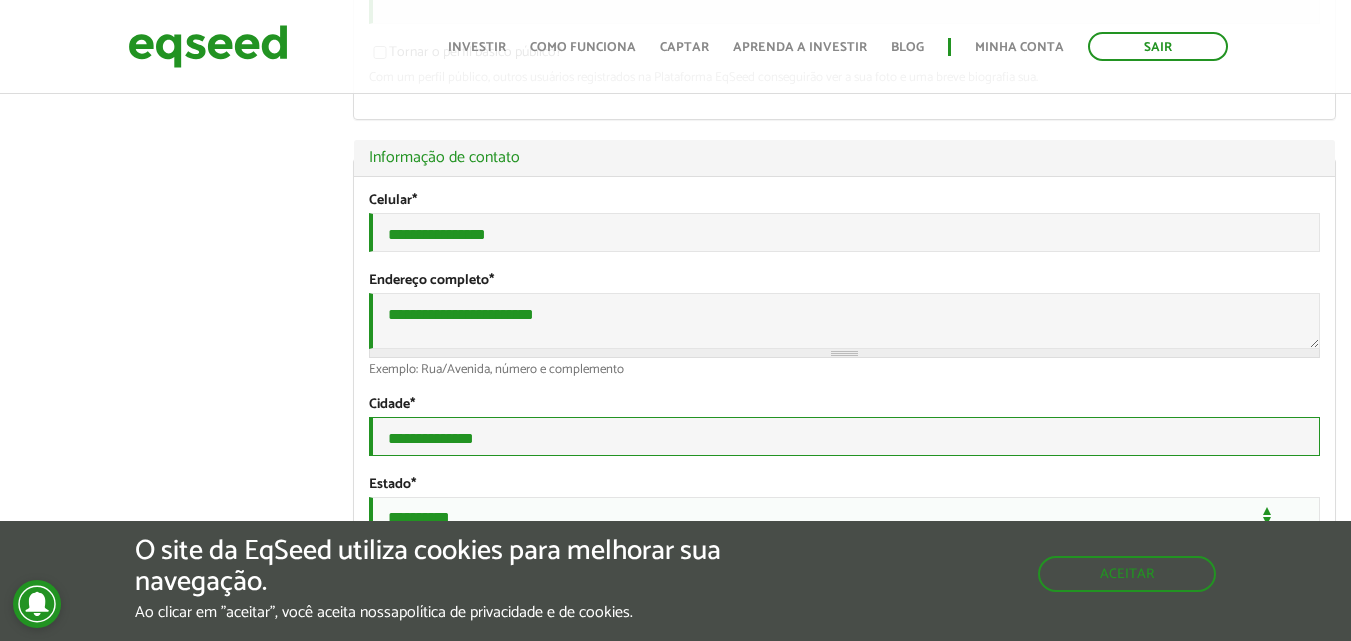 type on "**********" 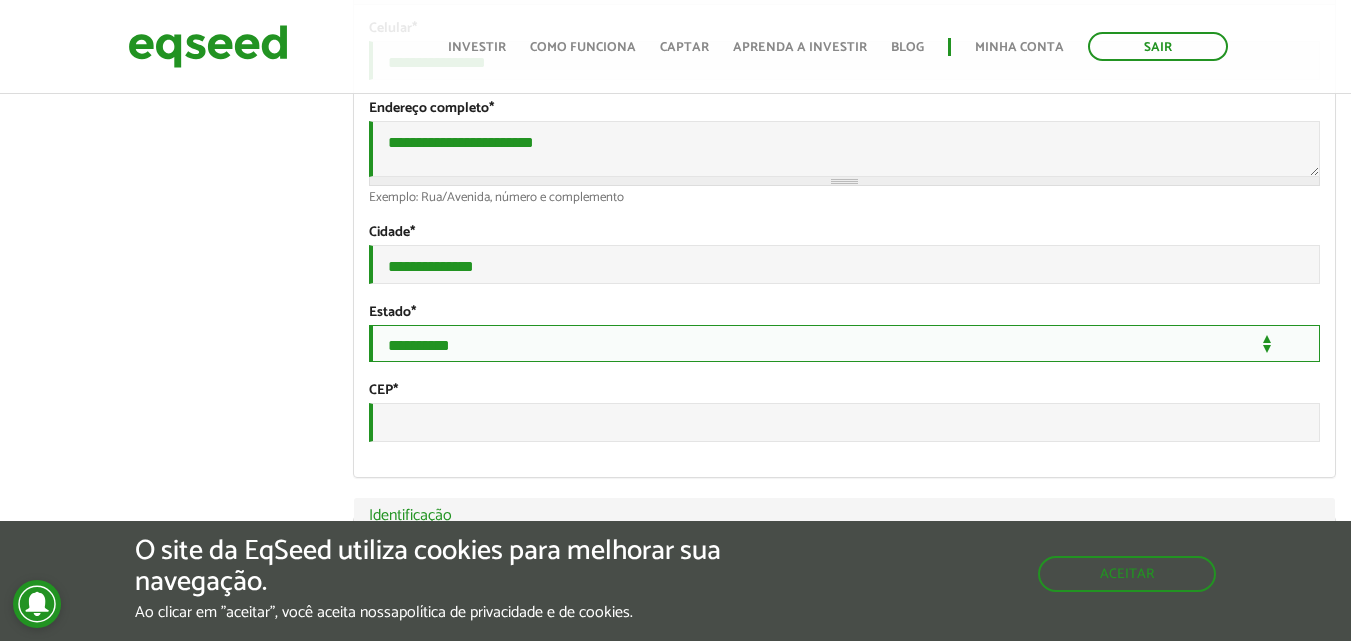 scroll, scrollTop: 700, scrollLeft: 0, axis: vertical 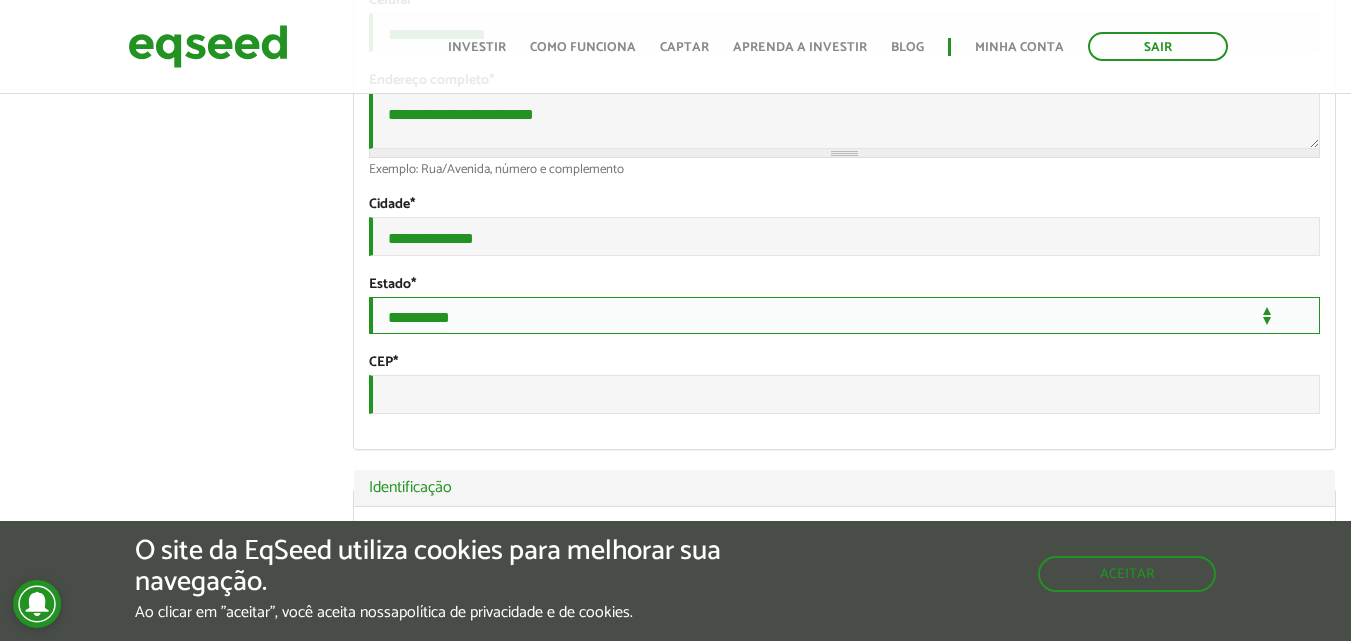 click on "**********" at bounding box center (844, 315) 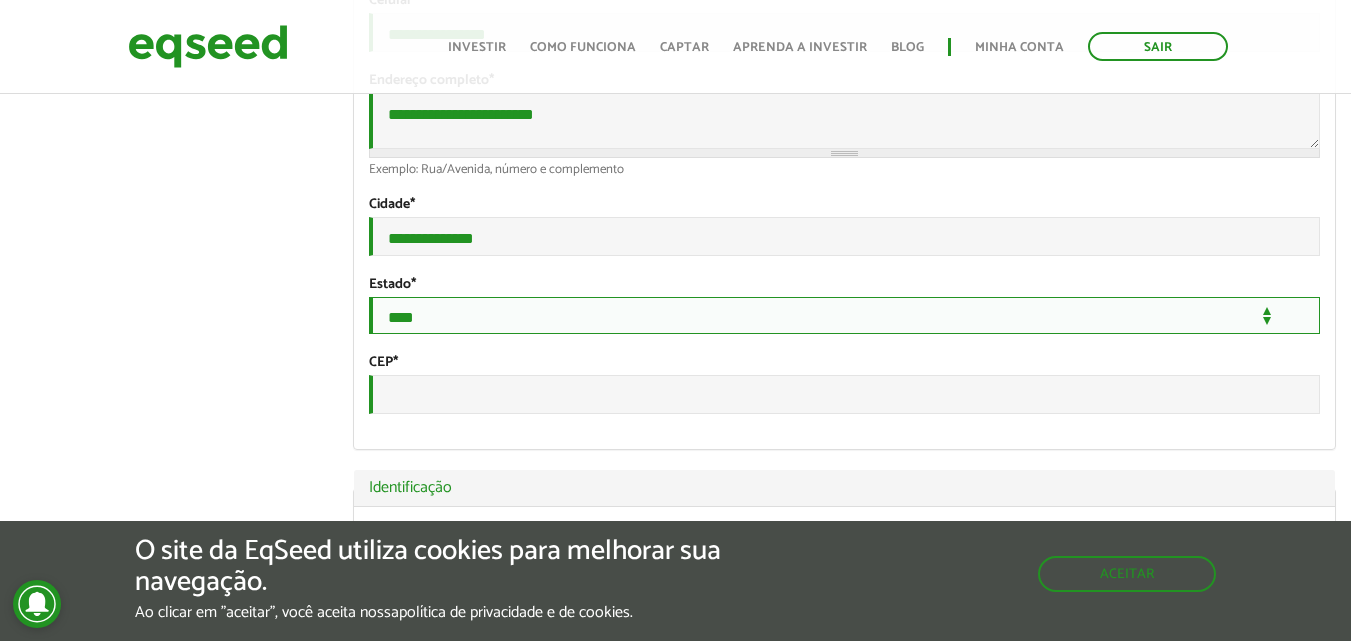 click on "**********" at bounding box center [844, 315] 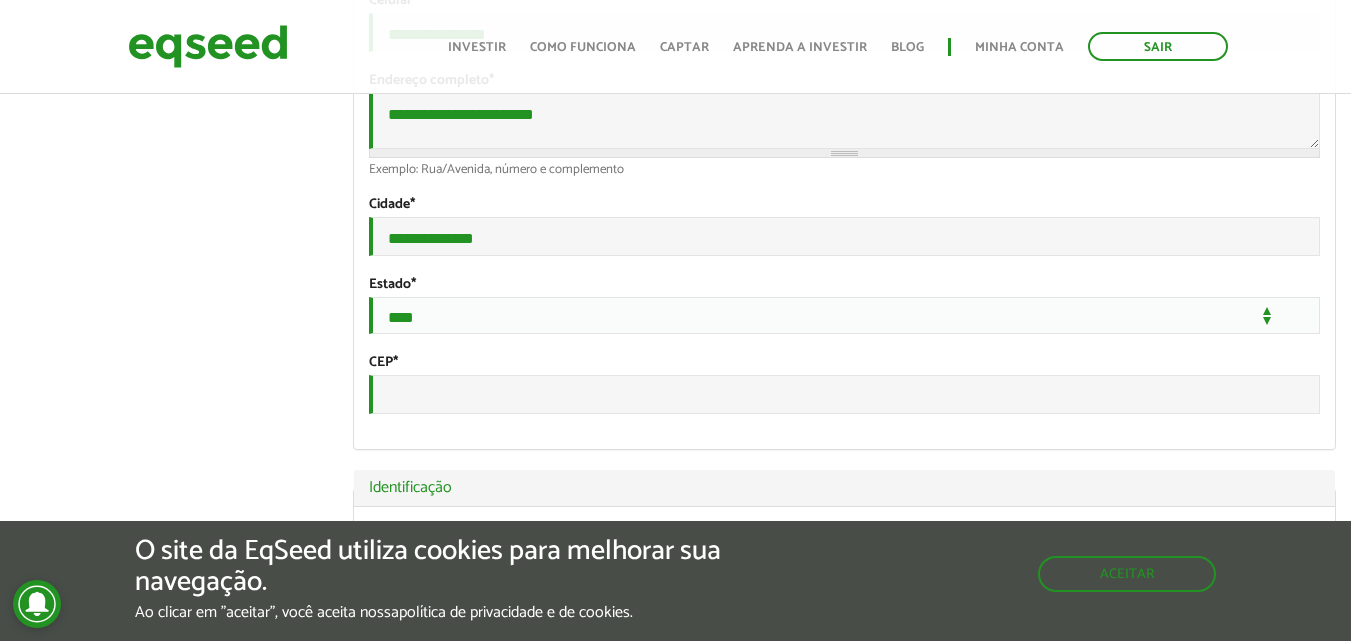 click on "ELENA MARTINIS
left_panel_close
Pessoal
person Meu perfil
finance_mode Minha simulação
work Meu portfólio
ELENA MARTINIS
Abas primárias Perfil Público
Perfil Completo (aba ativa)
Ocultar Resumo
Foto
Enviar foto
Seu rosto virtual ou imagem. Imagens maiores que 1024x1024 pixels serão reduzidas.
Breve Biografia
Tornar o perfil básico público?
Com um perfil público, outros usuários registrados na Plataforma EqSeed conseguirão ver a sua foto e uma breve biografia sua." at bounding box center [675, 1321] 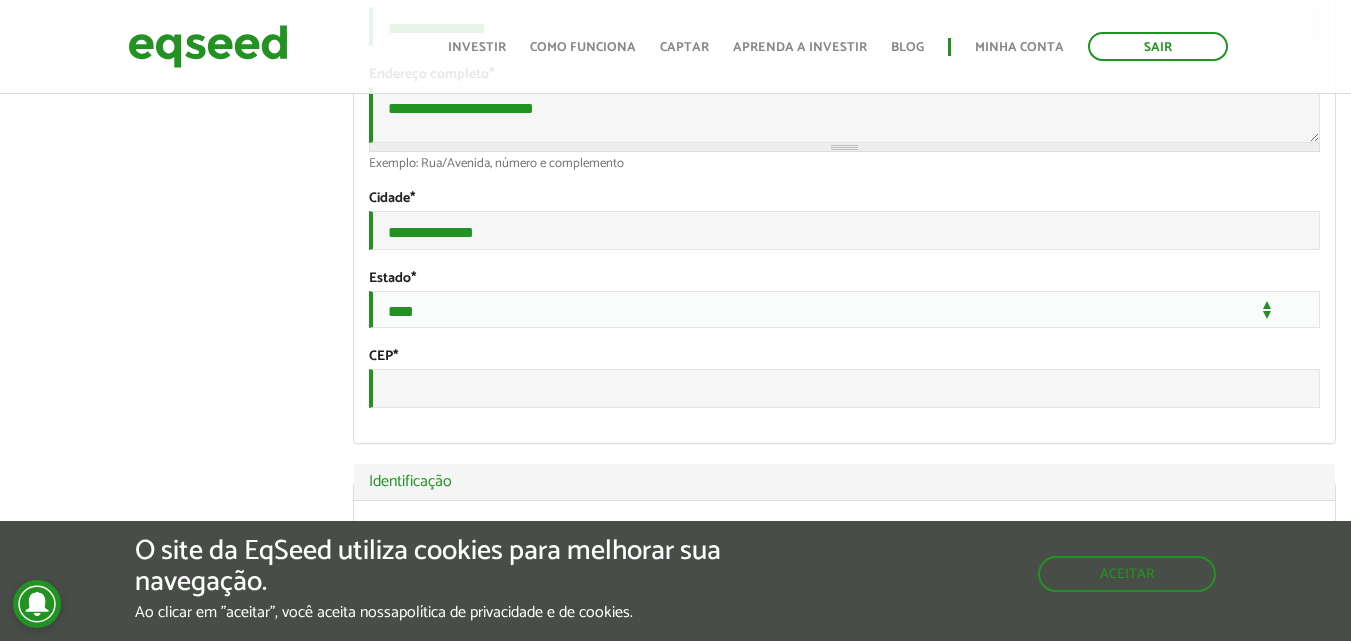scroll, scrollTop: 800, scrollLeft: 0, axis: vertical 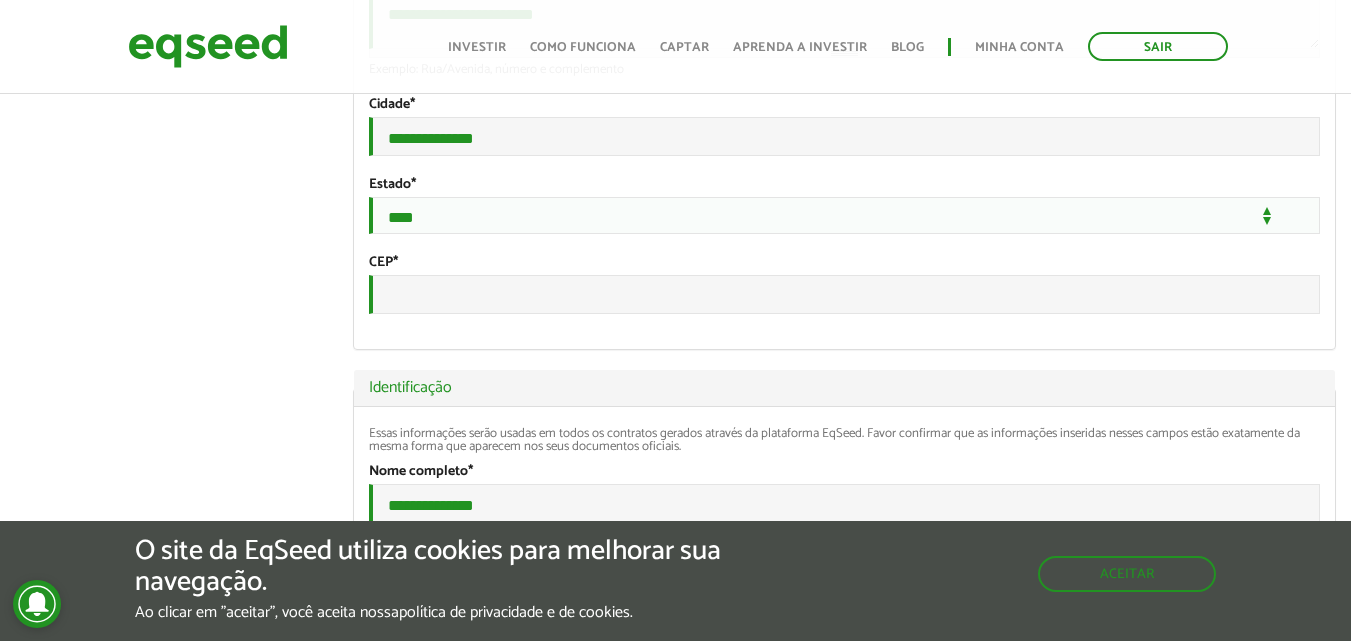 click on "**********" at bounding box center (844, 1284) 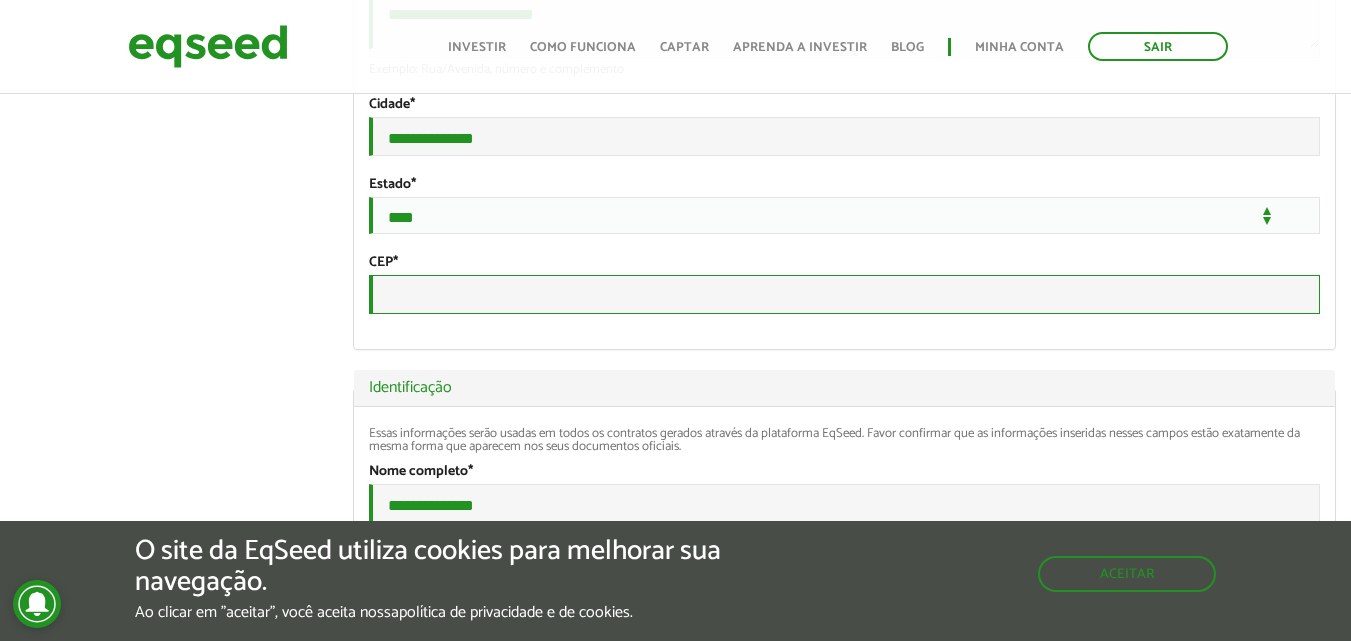 click on "CEP  *" at bounding box center [844, 294] 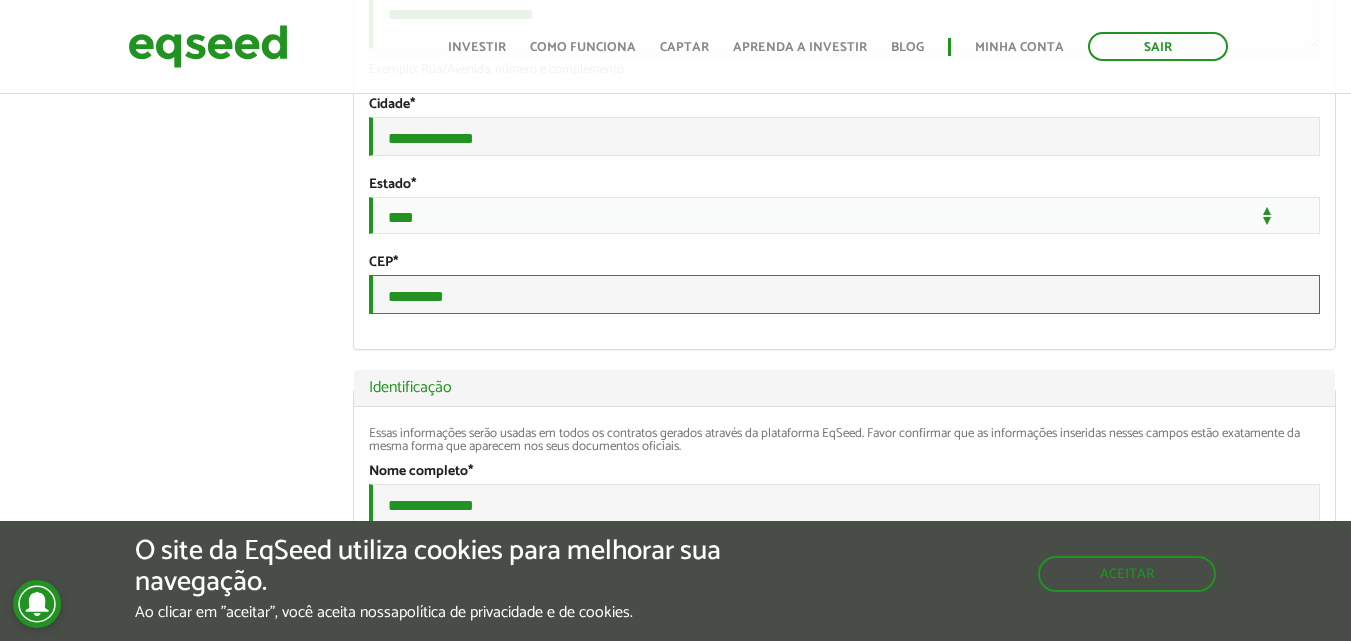type on "*********" 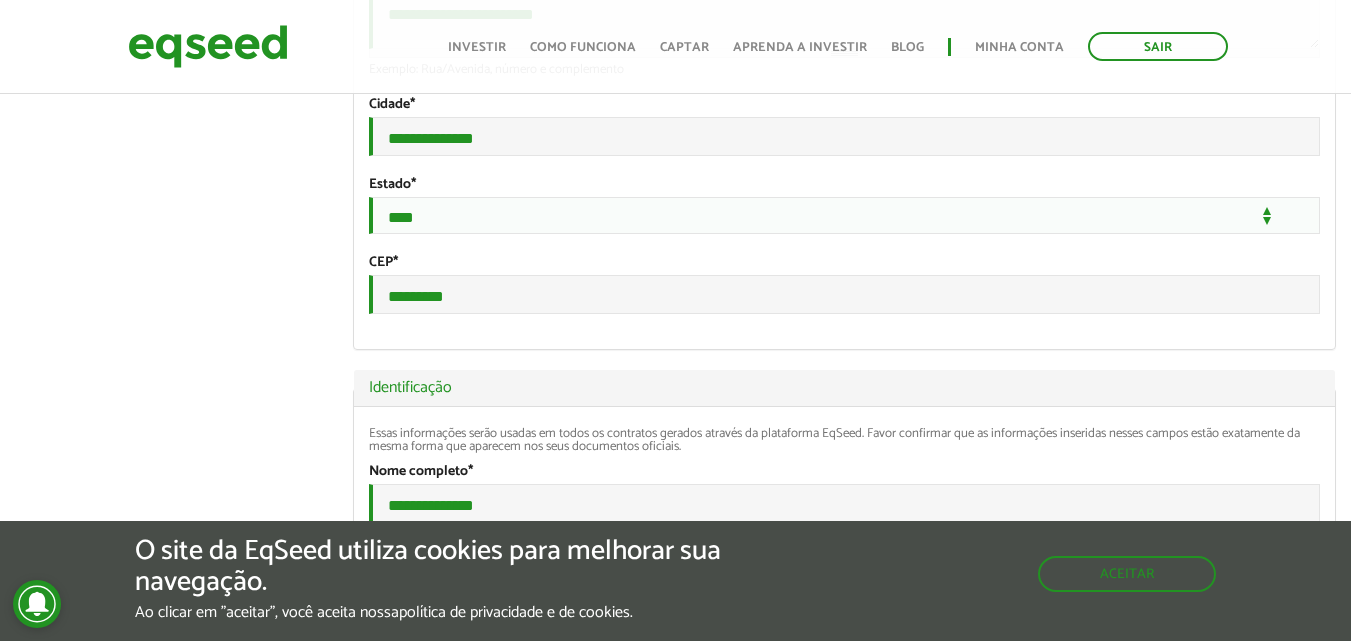 click on "ELENA MARTINIS
left_panel_close
Pessoal
person Meu perfil
finance_mode Minha simulação
work Meu portfólio
ELENA MARTINIS
Abas primárias Perfil Público
Perfil Completo (aba ativa)
Ocultar Resumo
Foto
Enviar foto
Seu rosto virtual ou imagem. Imagens maiores que 1024x1024 pixels serão reduzidas.
Breve Biografia
Tornar o perfil básico público?
Com um perfil público, outros usuários registrados na Plataforma EqSeed conseguirão ver a sua foto e uma breve biografia sua." at bounding box center (675, 1221) 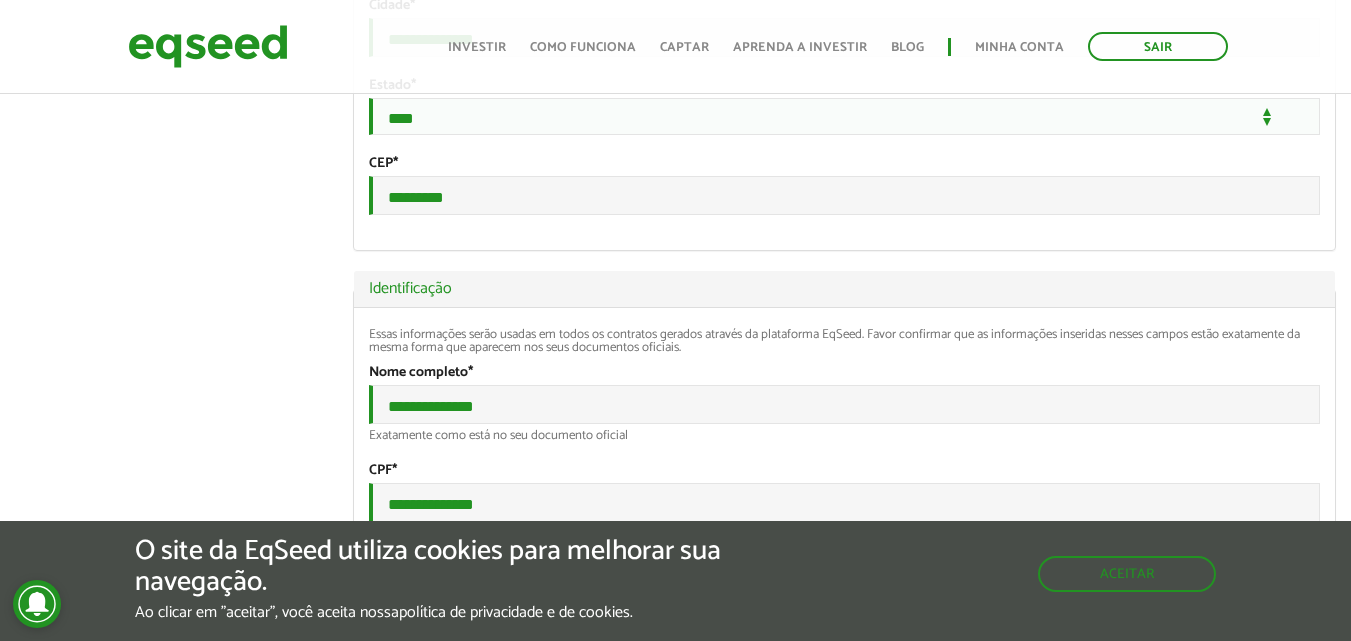 scroll, scrollTop: 900, scrollLeft: 0, axis: vertical 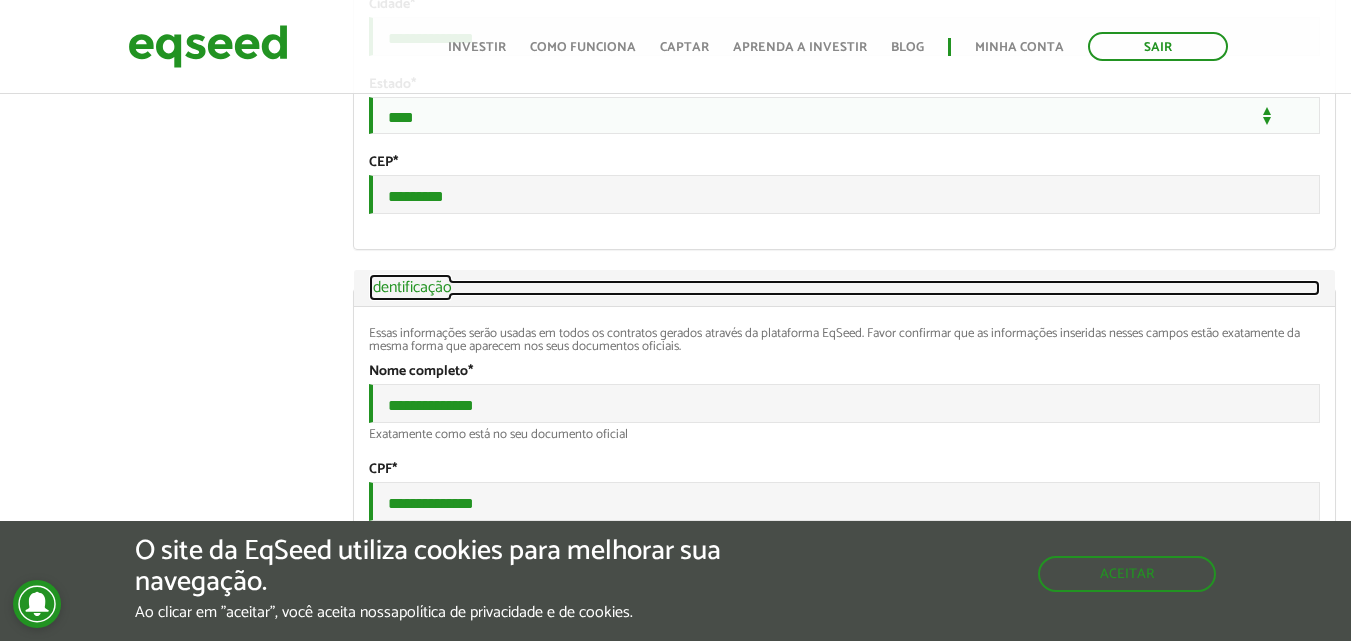 click on "Ocultar Identificação" at bounding box center [844, 288] 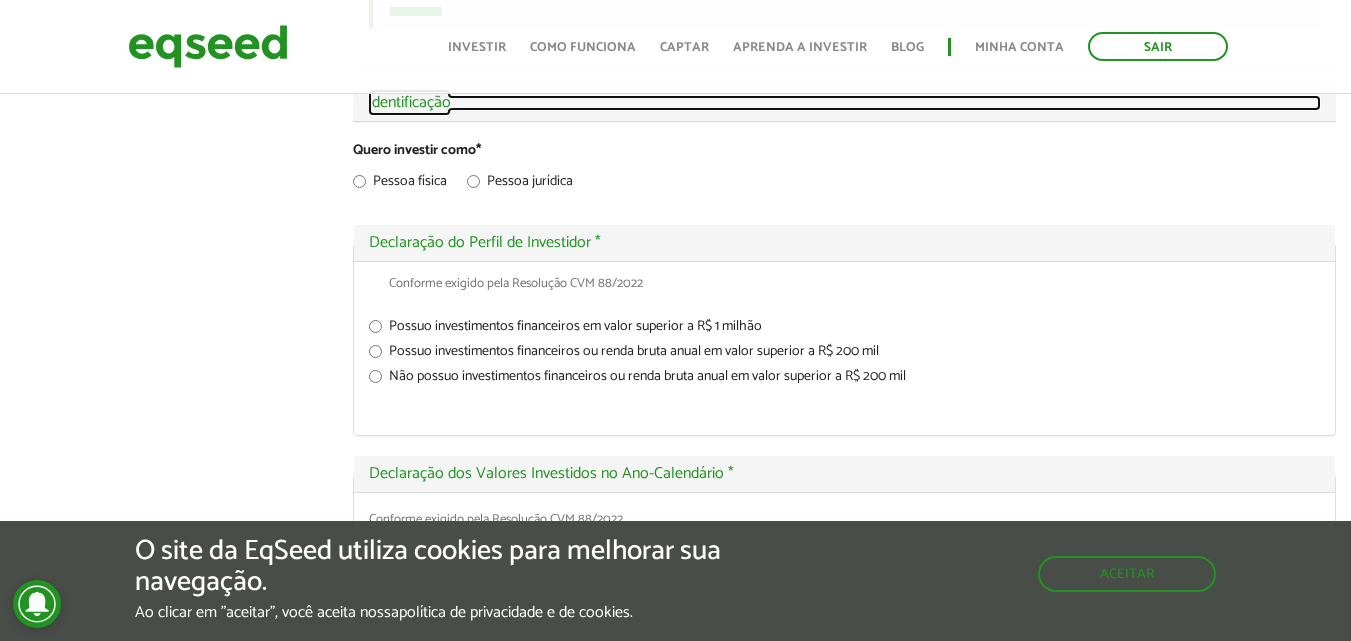 scroll, scrollTop: 1100, scrollLeft: 0, axis: vertical 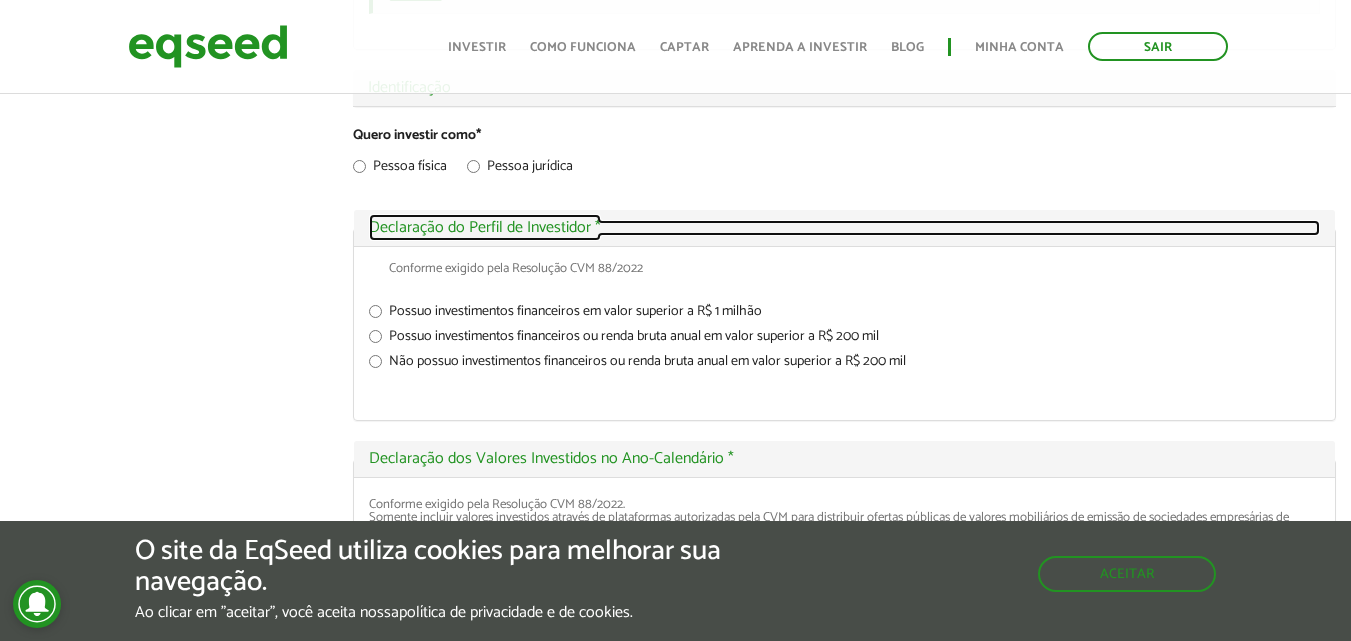 click on "Ocultar Declaração do Perfil de Investidor *" at bounding box center (844, 228) 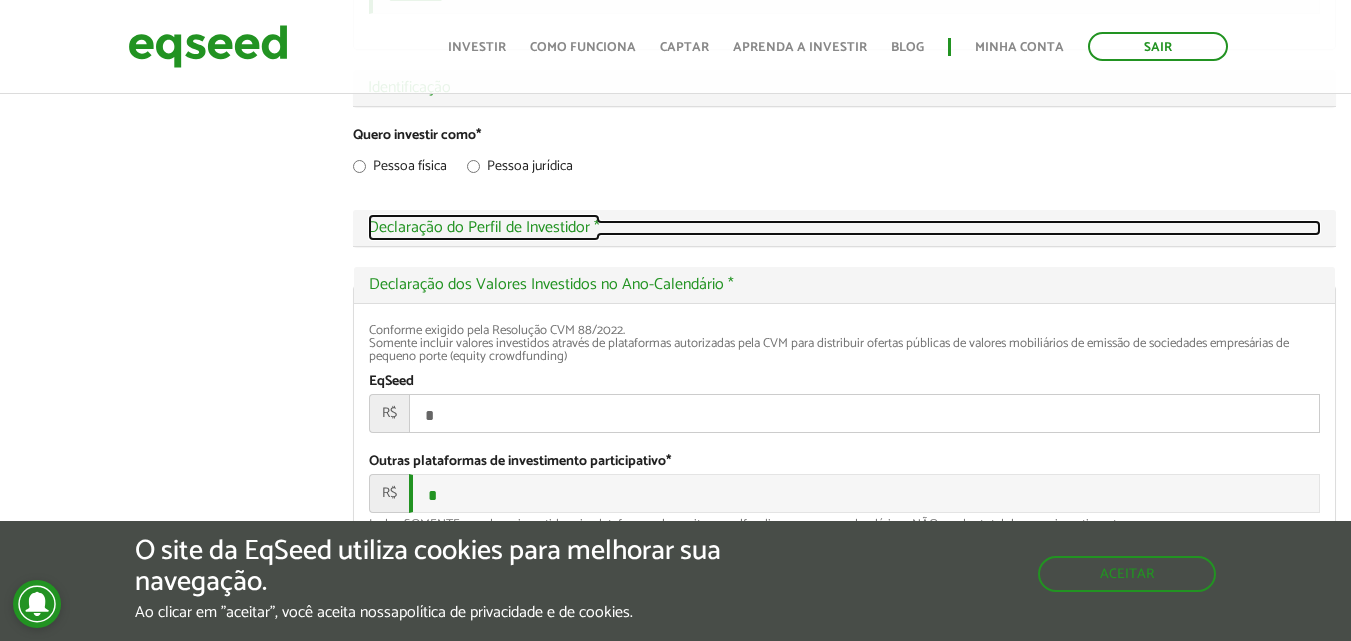click on "Exibir Declaração do Perfil de Investidor *" at bounding box center (844, 228) 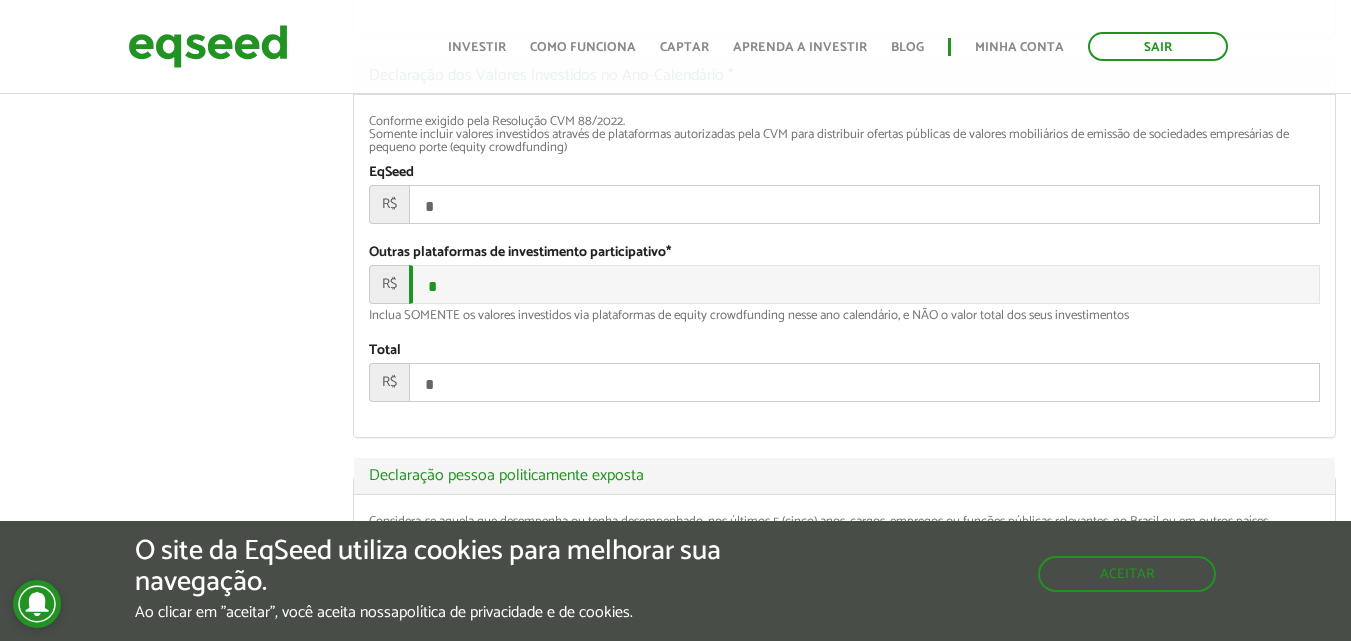 scroll, scrollTop: 1500, scrollLeft: 0, axis: vertical 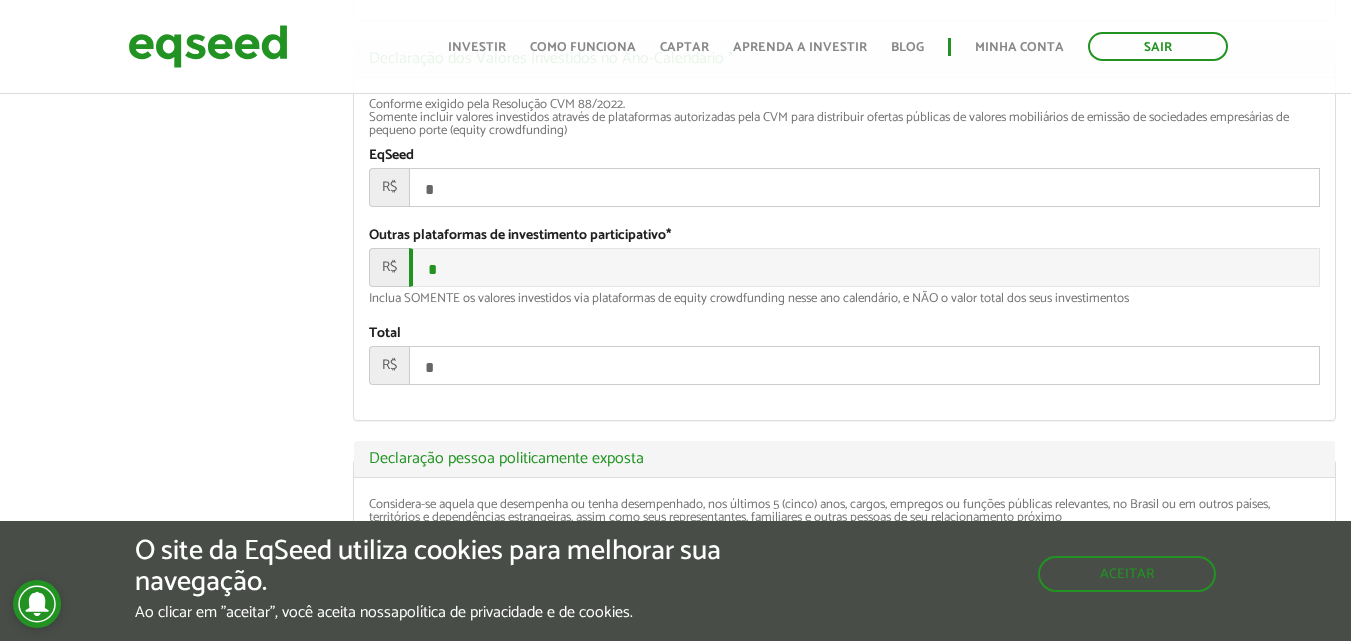 click on "*" at bounding box center [864, 187] 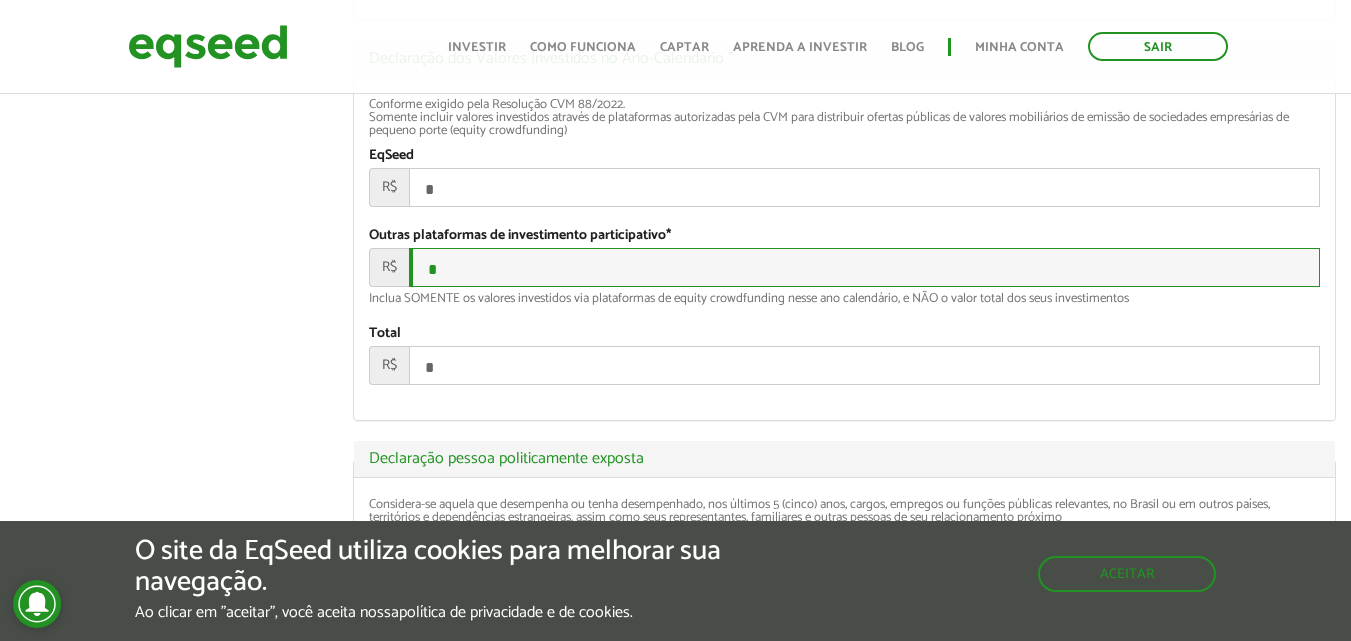 click on "*" at bounding box center (864, 267) 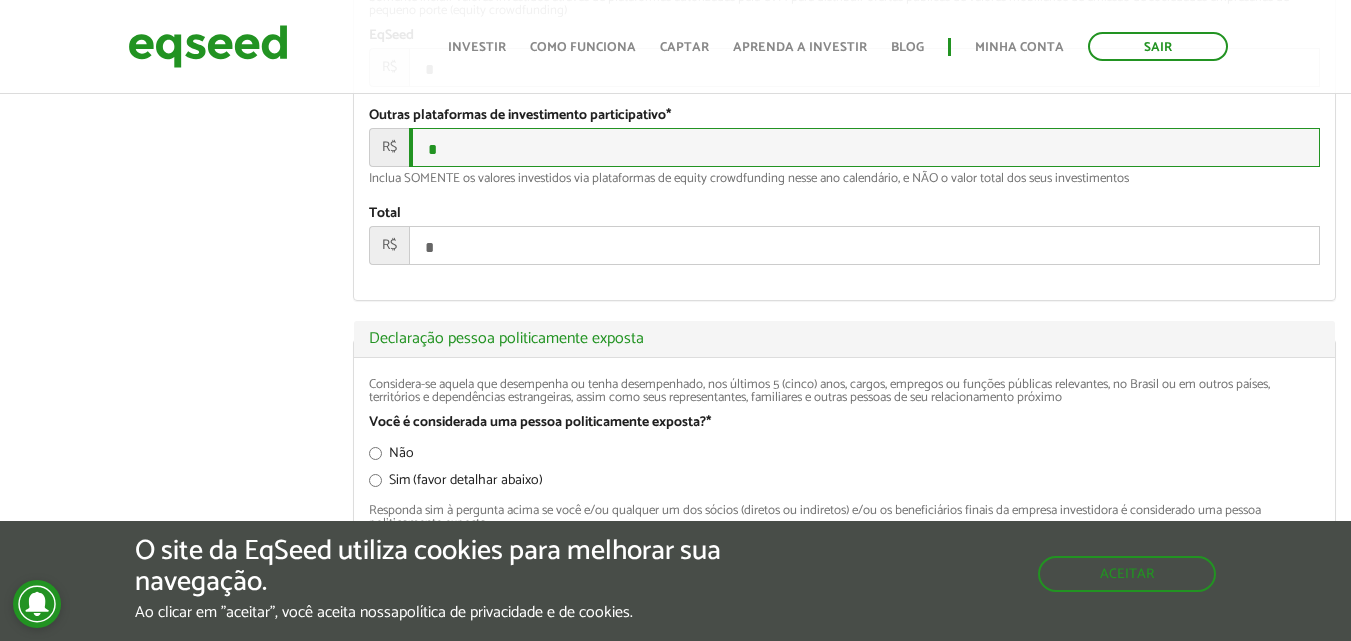 scroll, scrollTop: 1900, scrollLeft: 0, axis: vertical 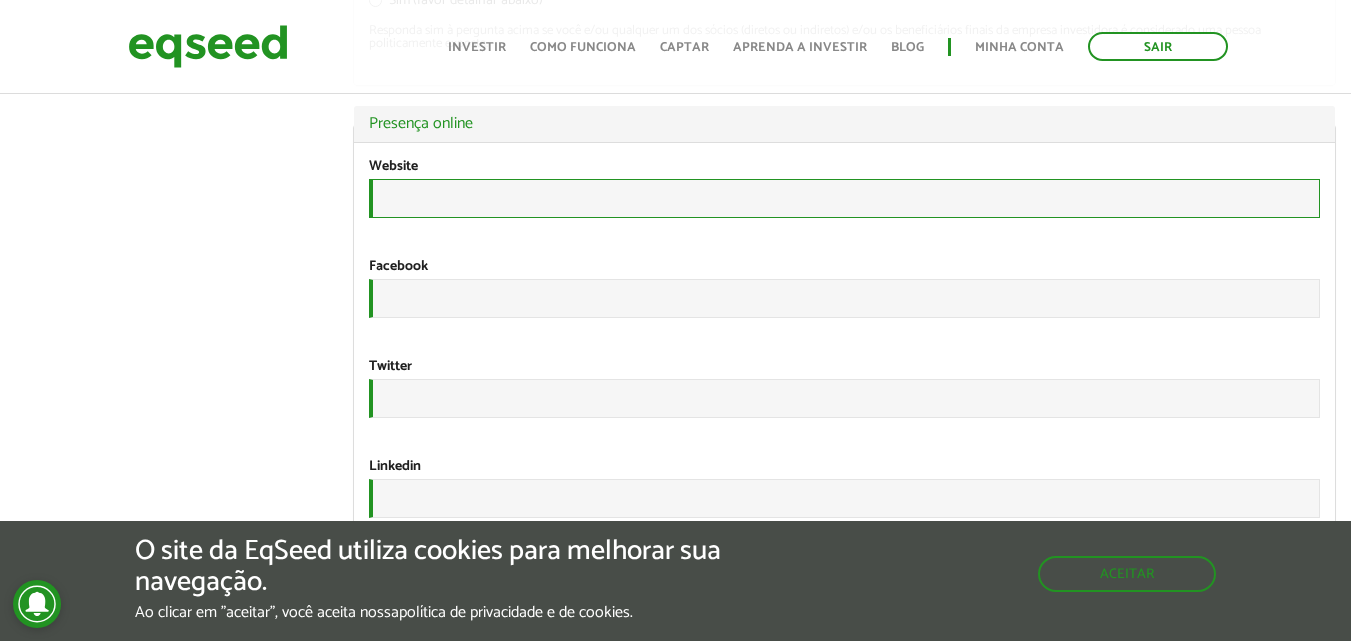 click on "URL" at bounding box center [844, 198] 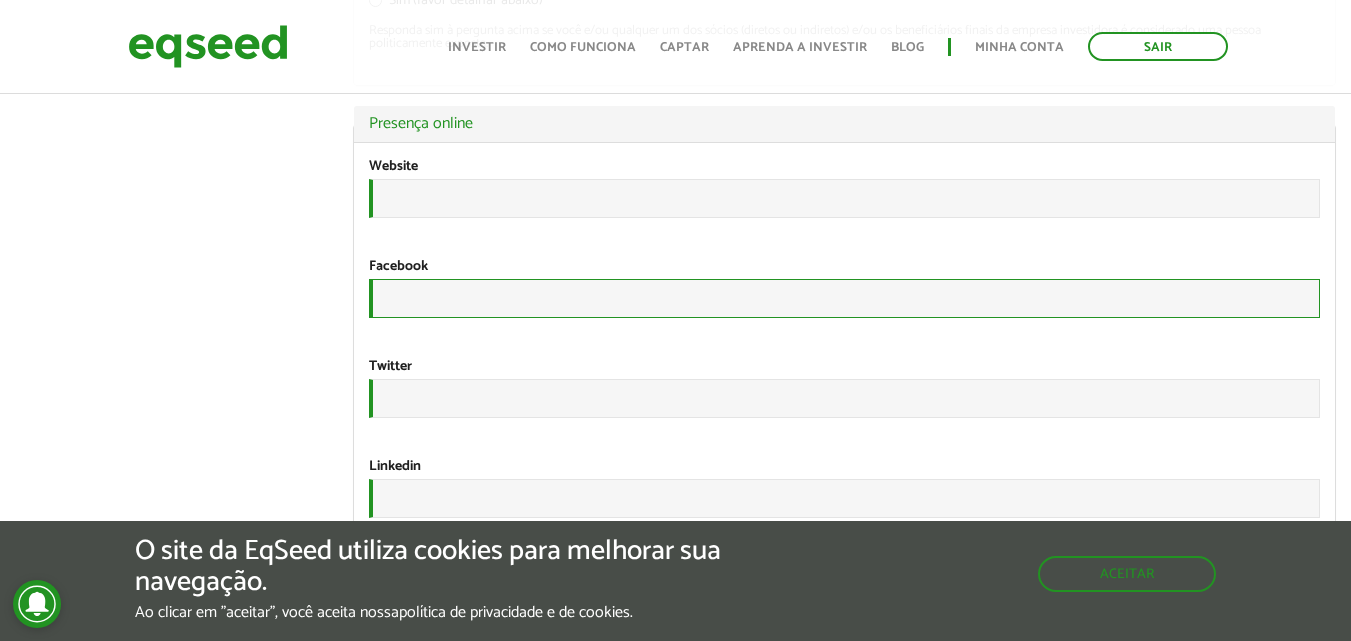 click on "URL" at bounding box center (844, 298) 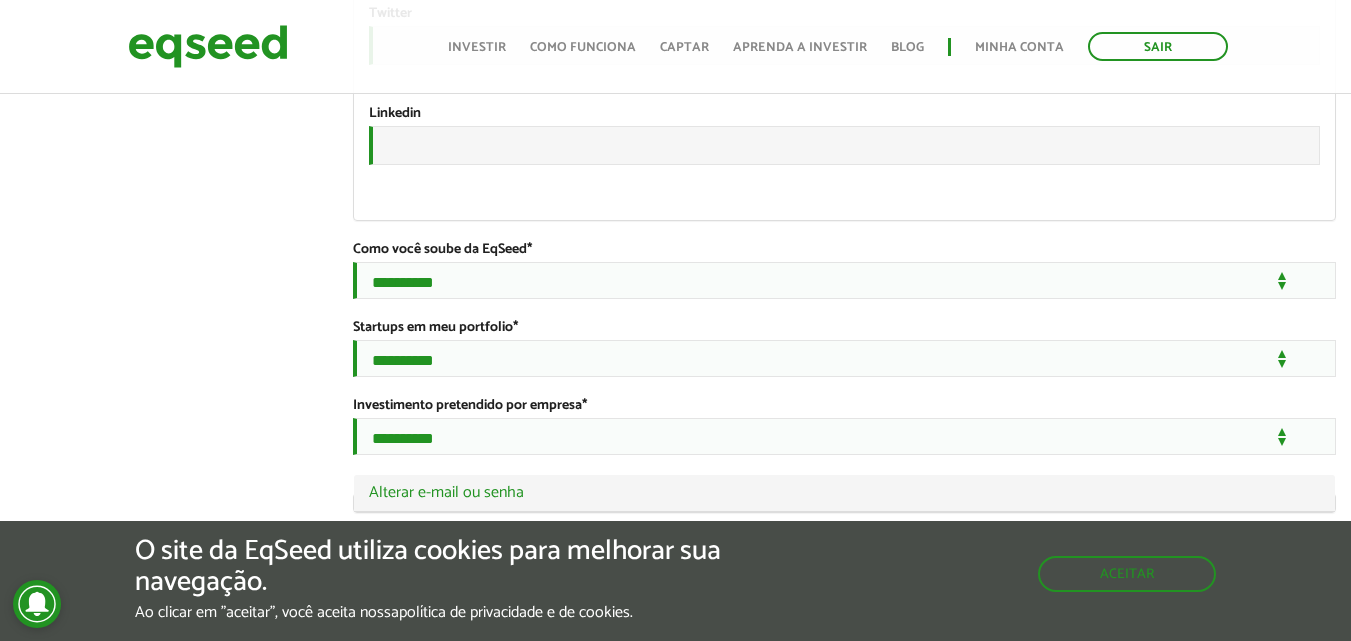 scroll, scrollTop: 2600, scrollLeft: 0, axis: vertical 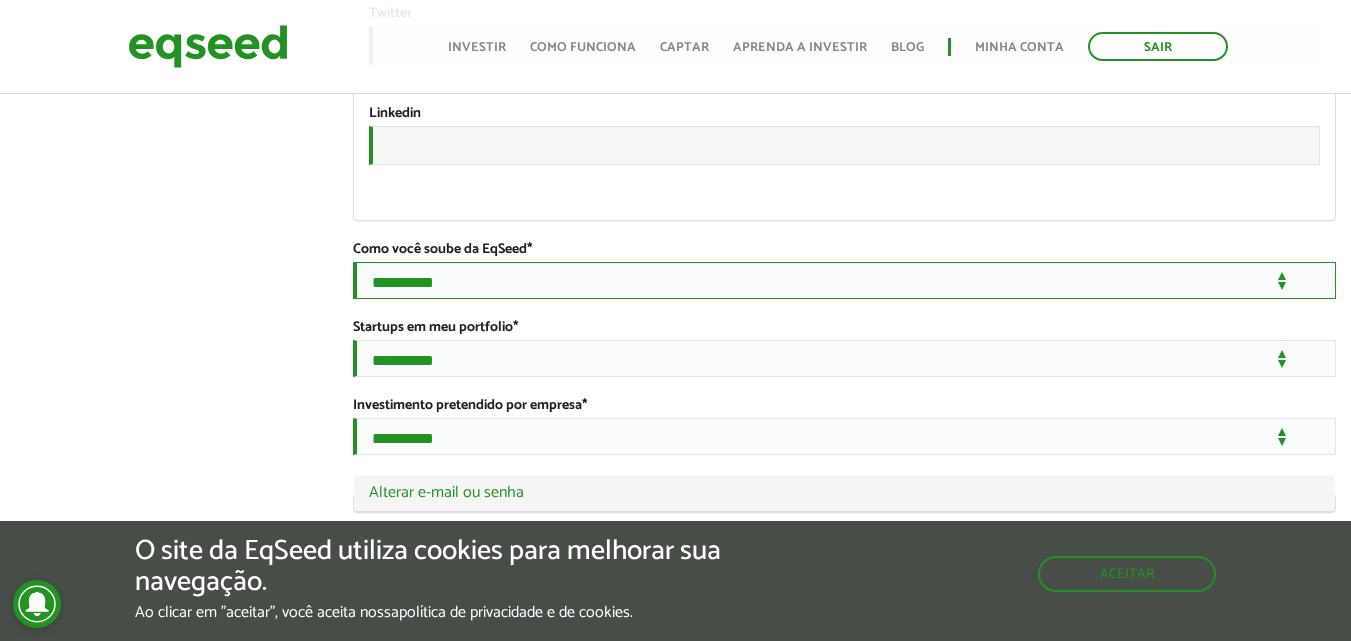 click on "**********" at bounding box center (844, 280) 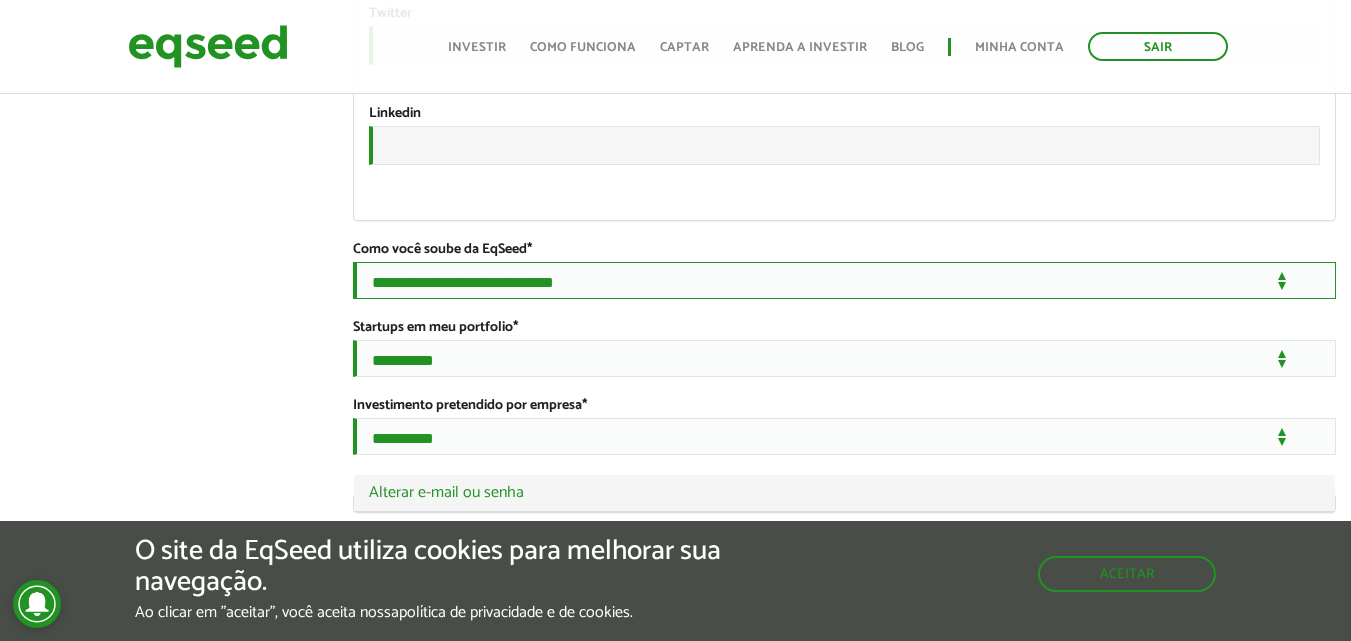 click on "**********" at bounding box center [844, 280] 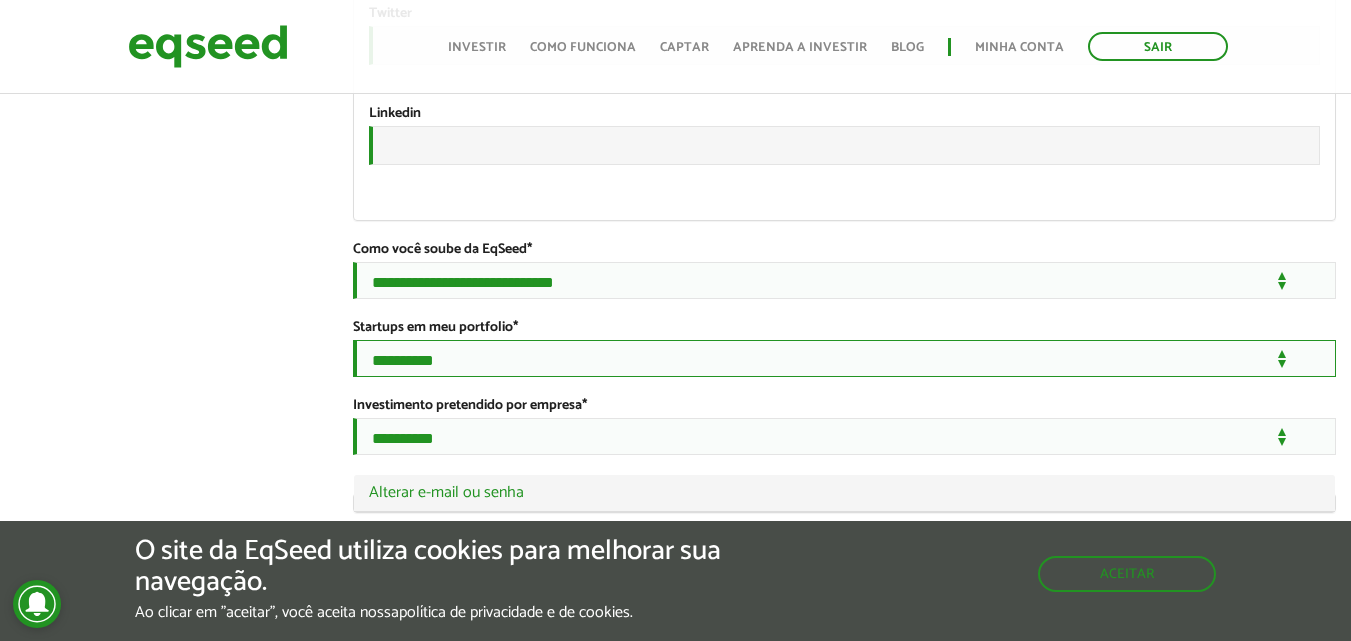 click on "**********" at bounding box center [844, 358] 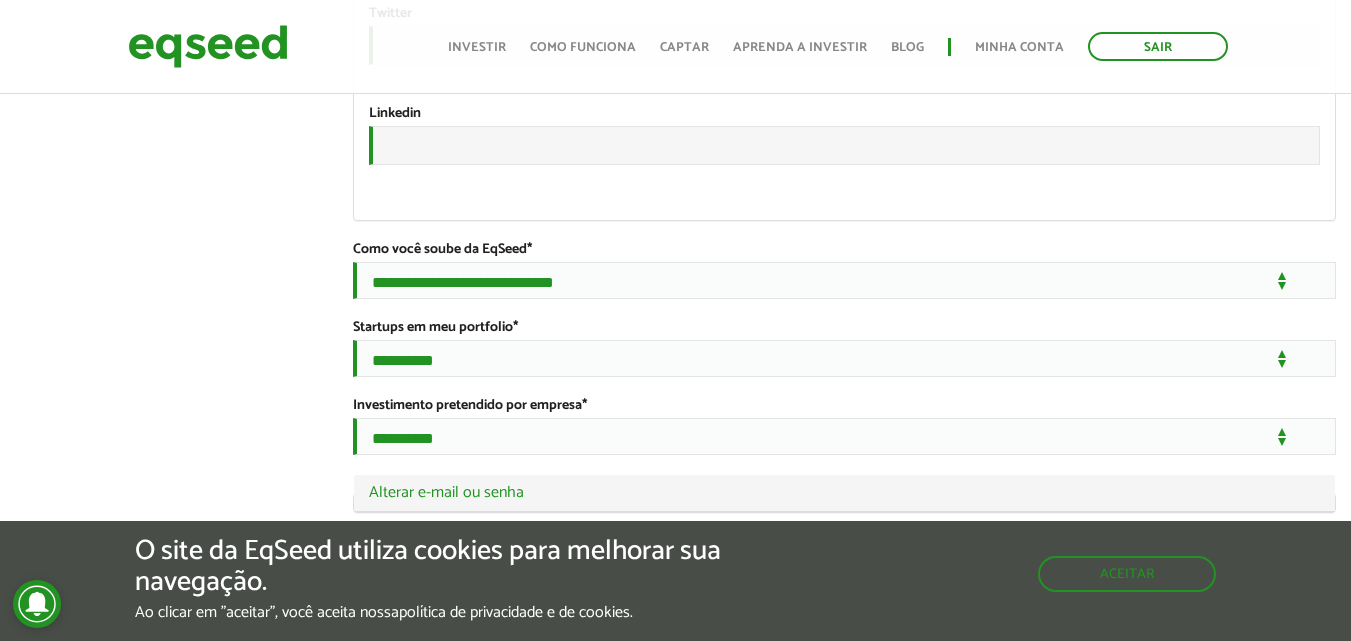 click on "**********" at bounding box center (844, 348) 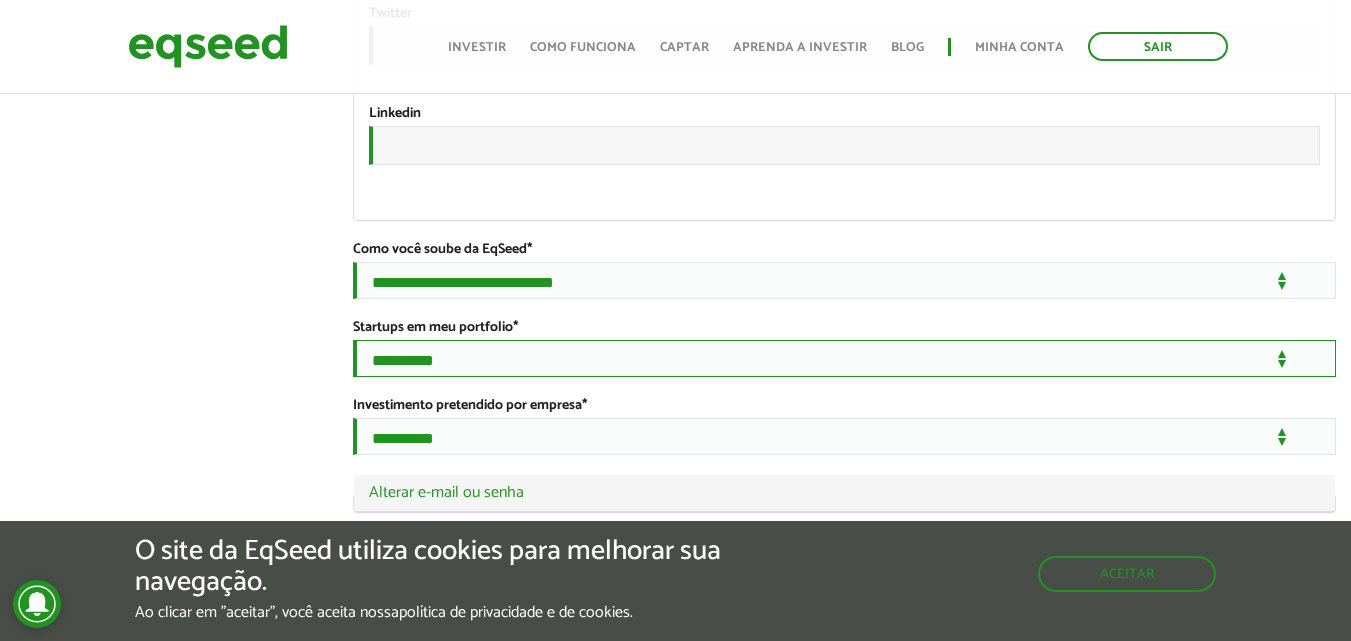 click on "**********" at bounding box center [844, 358] 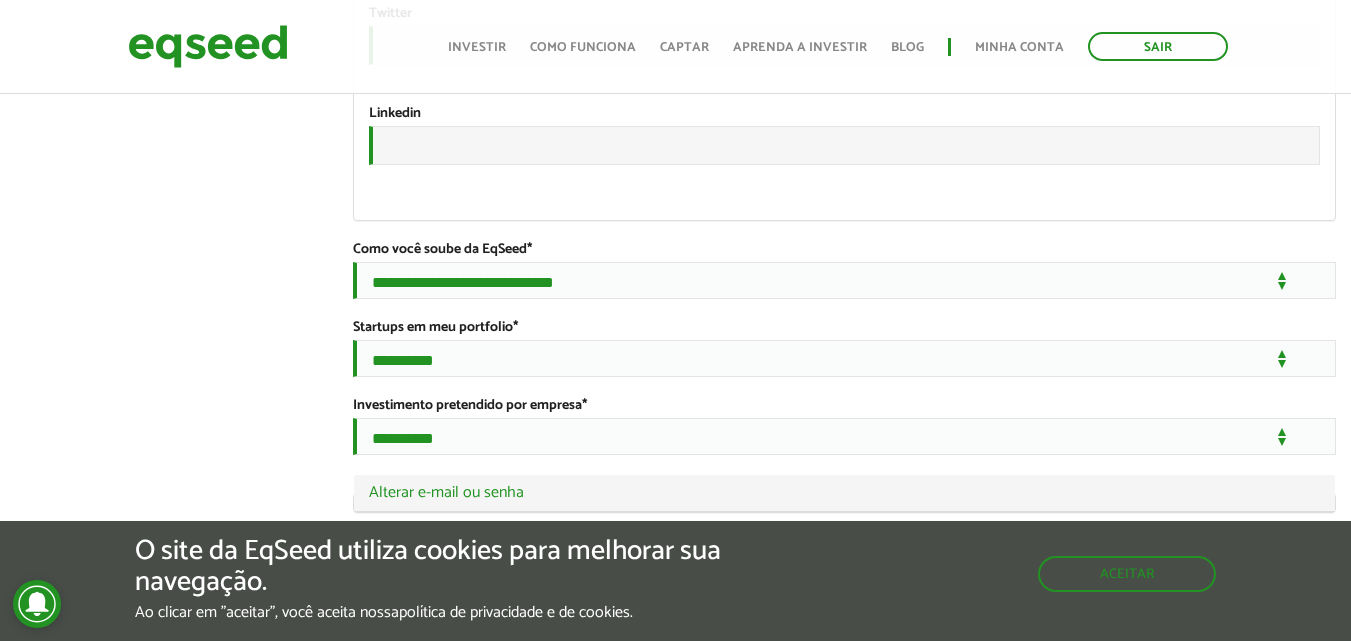click on "ELENA MARTINIS
left_panel_close
Pessoal
person Meu perfil
finance_mode Minha simulação
work Meu portfólio
ELENA MARTINIS
Abas primárias Perfil Público
Perfil Completo (aba ativa)
Ocultar Resumo
Foto
Enviar foto
Seu rosto virtual ou imagem. Imagens maiores que 1024x1024 pixels serão reduzidas.
Breve Biografia
Tornar o perfil básico público?
Com um perfil público, outros usuários registrados na Plataforma EqSeed conseguirão ver a sua foto e uma breve biografia sua." at bounding box center [675, -871] 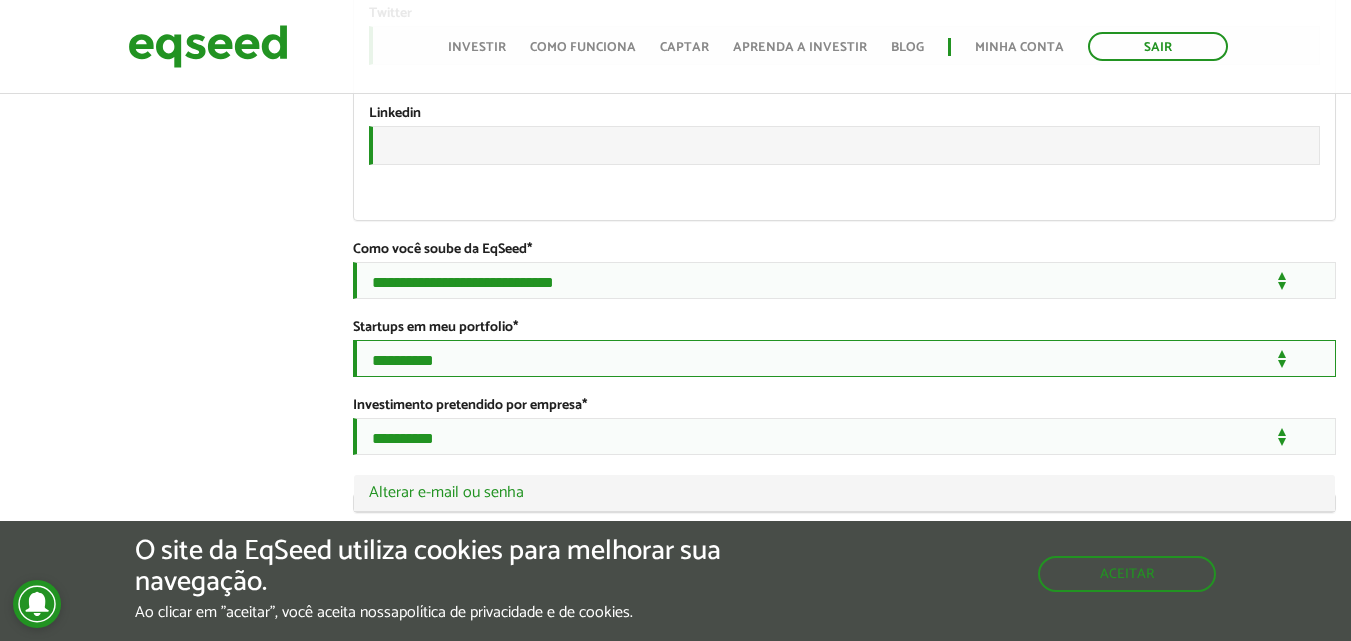 click on "**********" at bounding box center (844, 358) 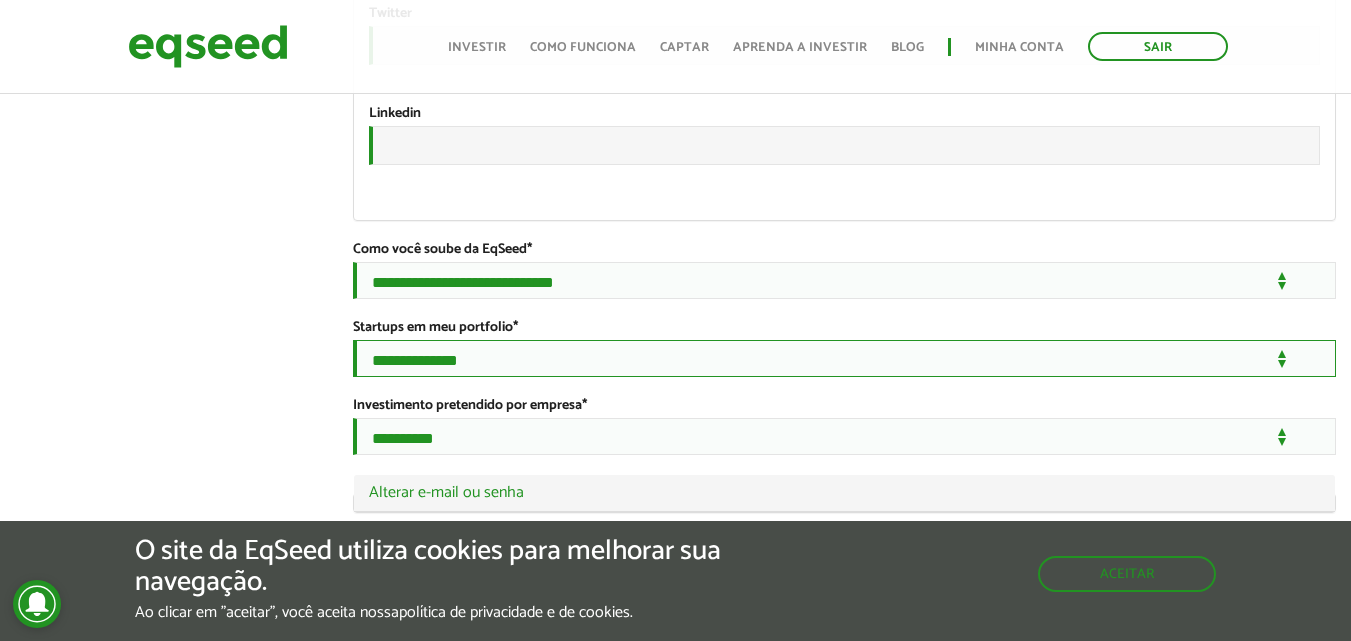 click on "**********" at bounding box center (844, 358) 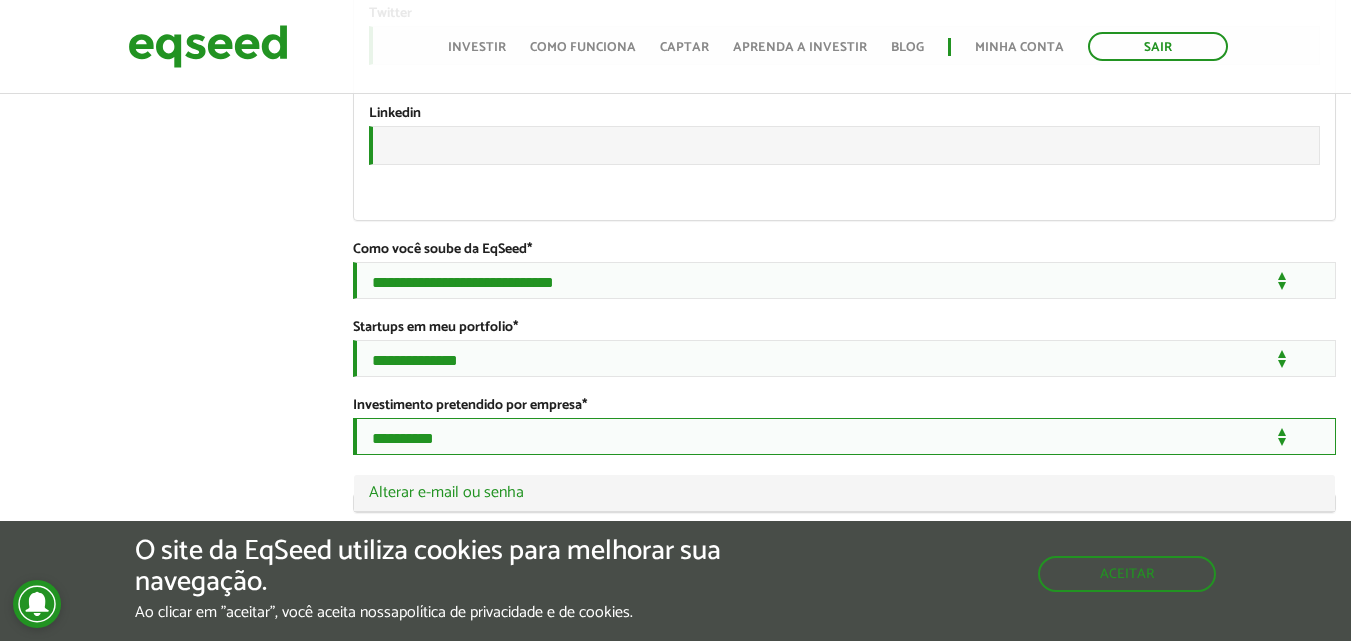 click on "**********" at bounding box center [844, 436] 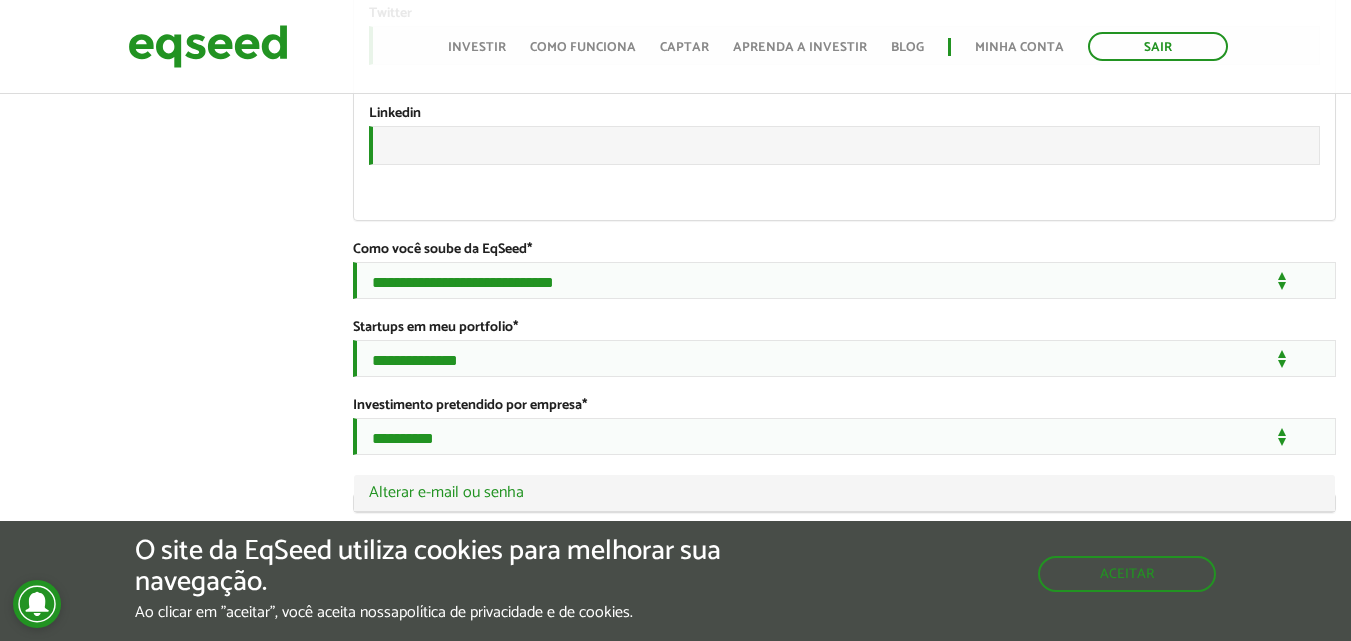 click on "ELENA MARTINIS
left_panel_close
Pessoal
person Meu perfil
finance_mode Minha simulação
work Meu portfólio
ELENA MARTINIS
Abas primárias Perfil Público
Perfil Completo (aba ativa)
Ocultar Resumo
Foto
Enviar foto
Seu rosto virtual ou imagem. Imagens maiores que 1024x1024 pixels serão reduzidas.
Breve Biografia
Tornar o perfil básico público?
Com um perfil público, outros usuários registrados na Plataforma EqSeed conseguirão ver a sua foto e uma breve biografia sua." at bounding box center [675, -871] 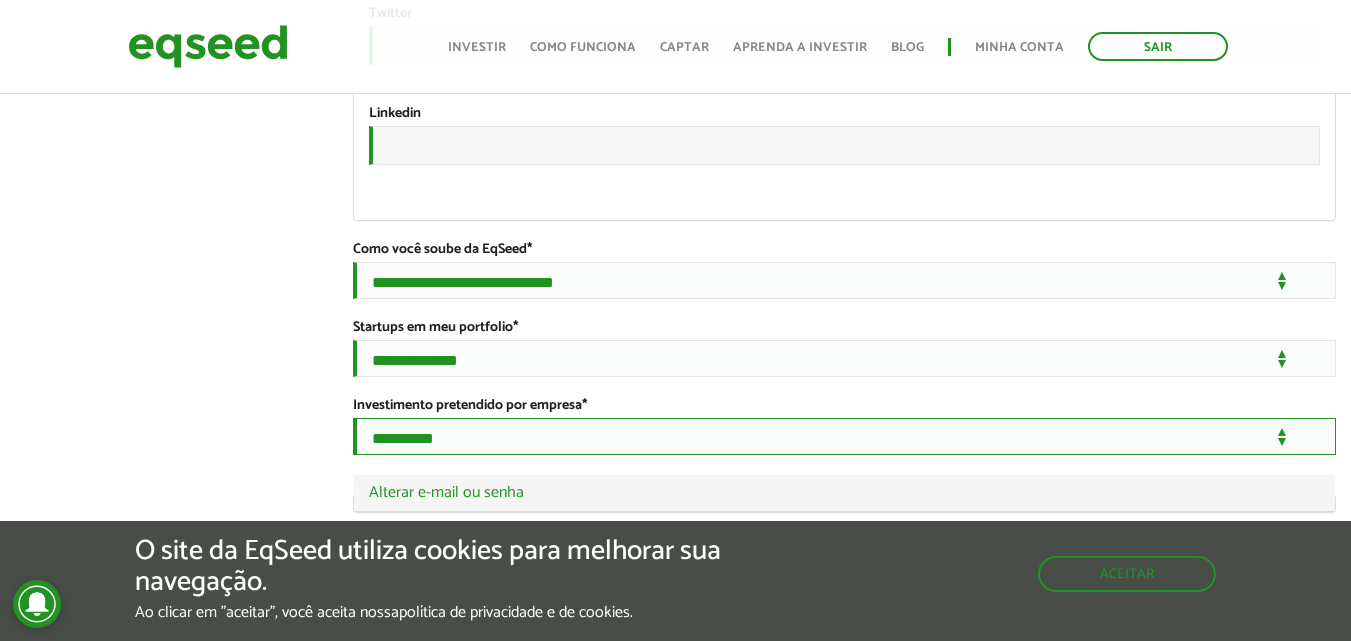 click on "**********" at bounding box center [844, 436] 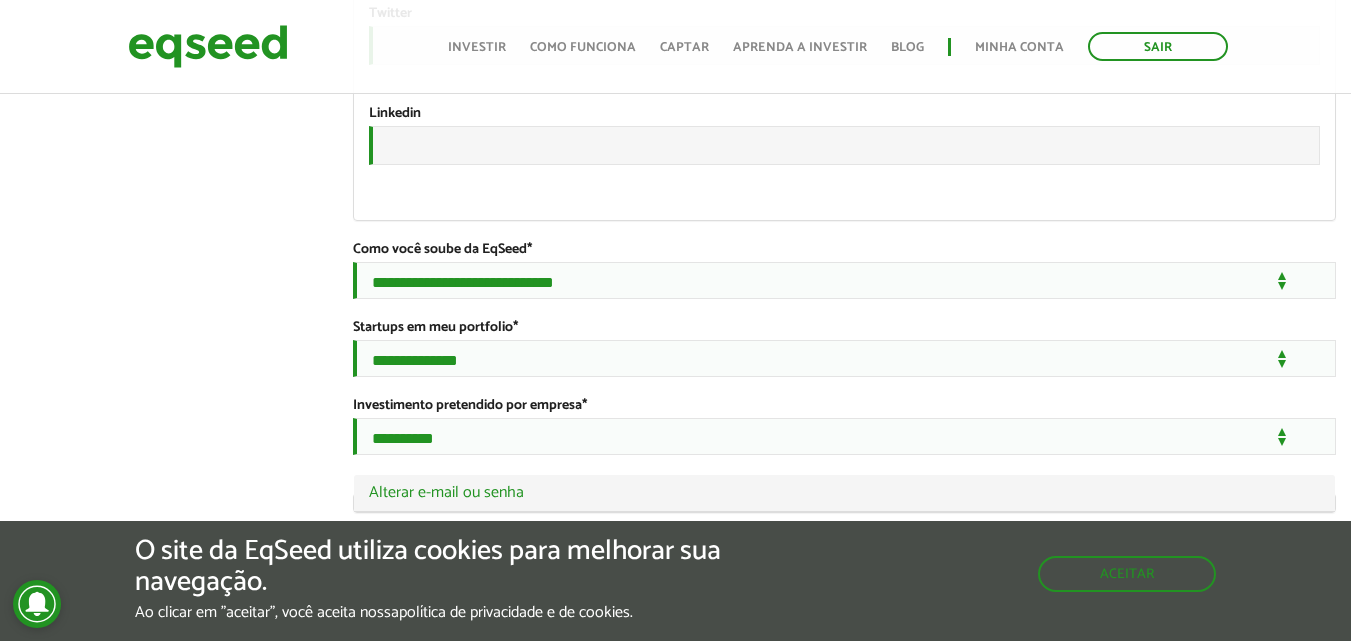 click on "**********" at bounding box center (844, -871) 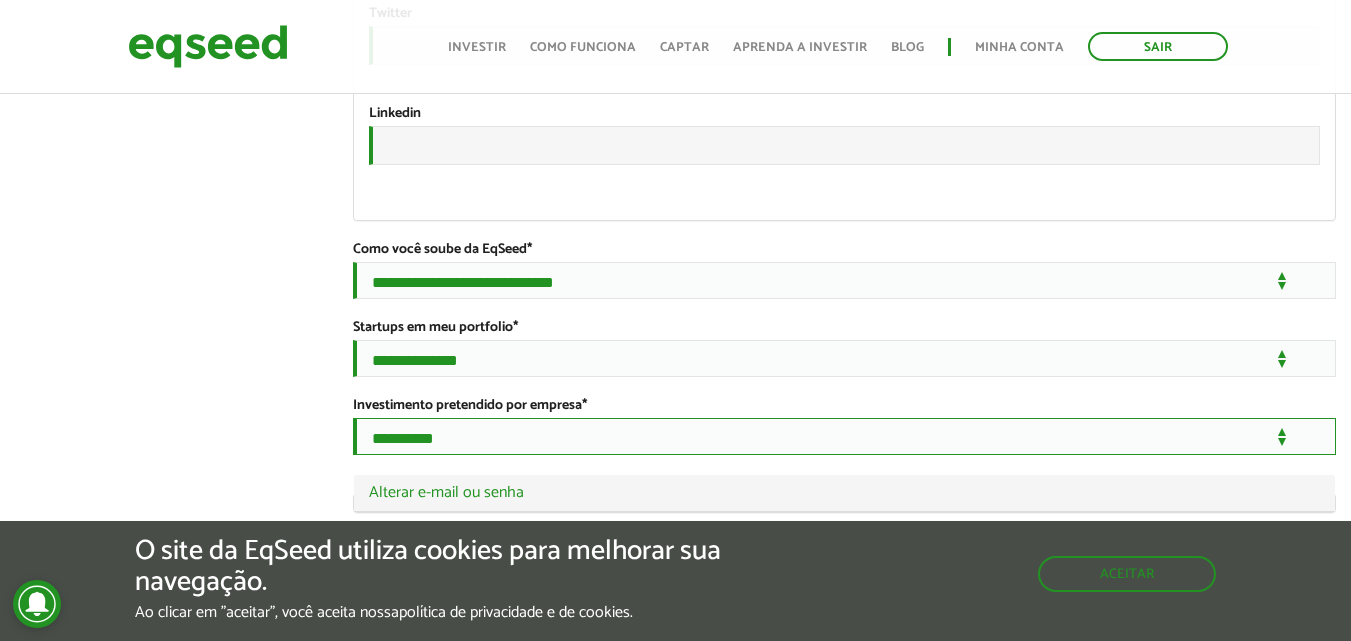 click on "**********" at bounding box center (844, 436) 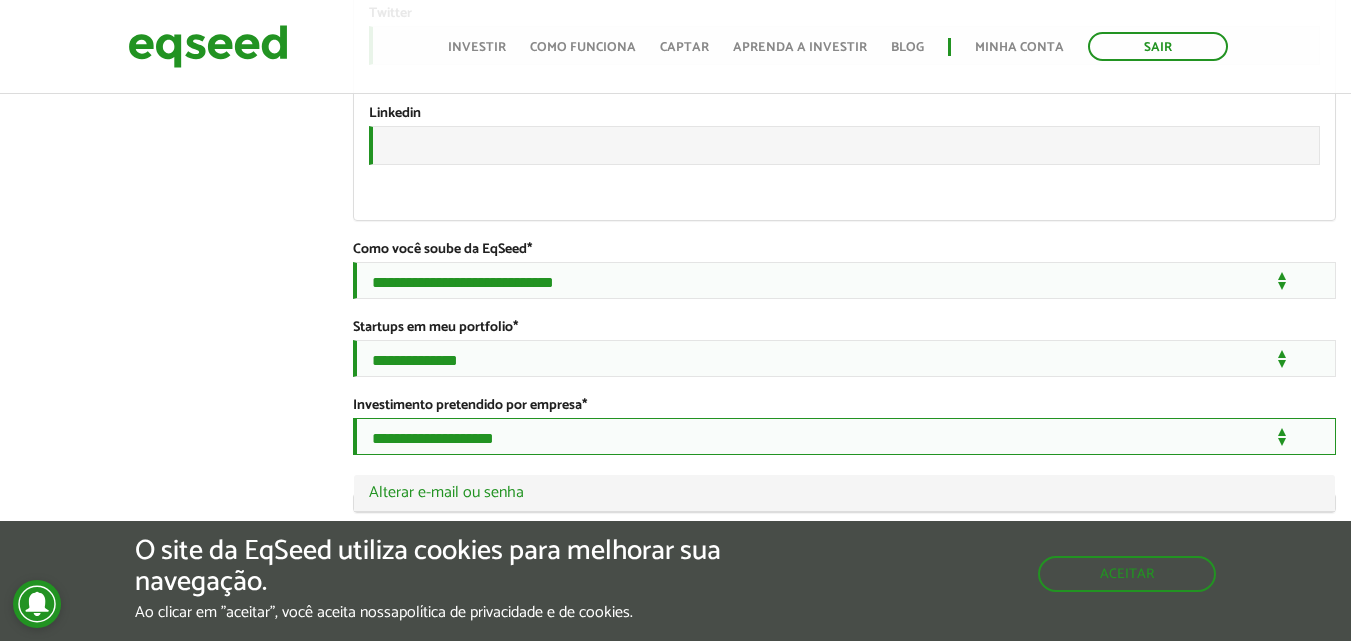 click on "**********" at bounding box center (844, 436) 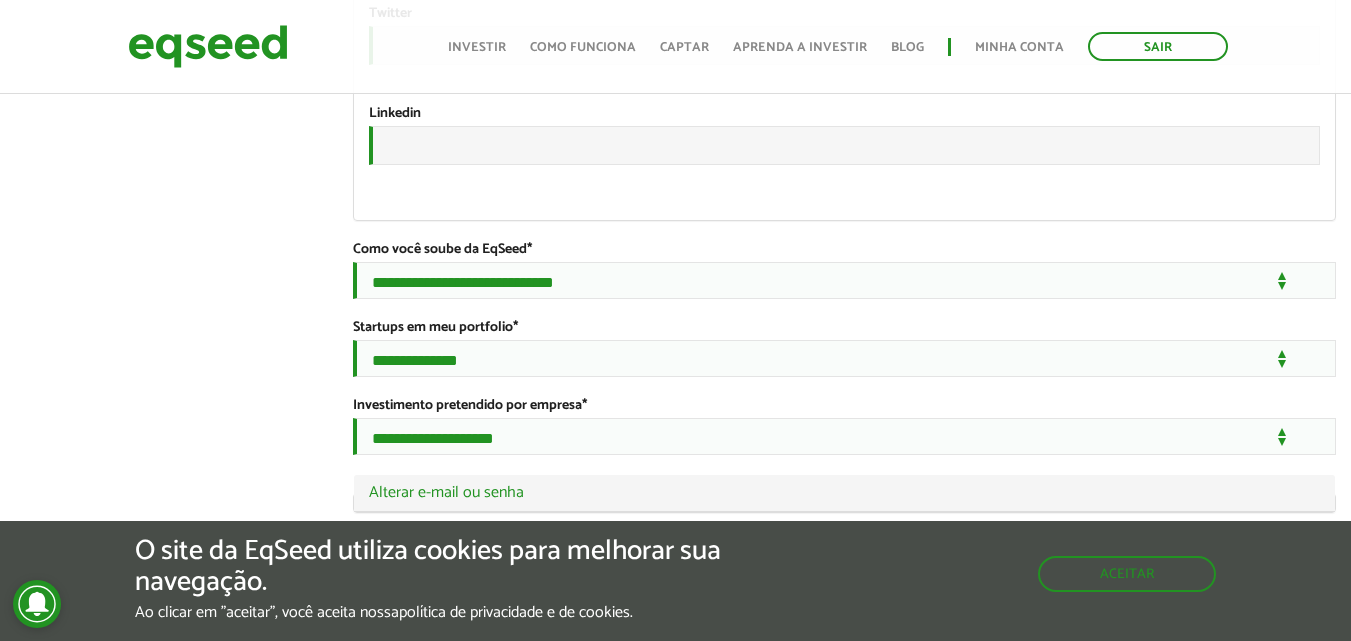 click on "ELENA MARTINIS
left_panel_close
Pessoal
person Meu perfil
finance_mode Minha simulação
work Meu portfólio
ELENA MARTINIS
Abas primárias Perfil Público
Perfil Completo (aba ativa)
Ocultar Resumo
Foto
Enviar foto
Seu rosto virtual ou imagem. Imagens maiores que 1024x1024 pixels serão reduzidas.
Breve Biografia
Tornar o perfil básico público?
Com um perfil público, outros usuários registrados na Plataforma EqSeed conseguirão ver a sua foto e uma breve biografia sua." at bounding box center (675, -871) 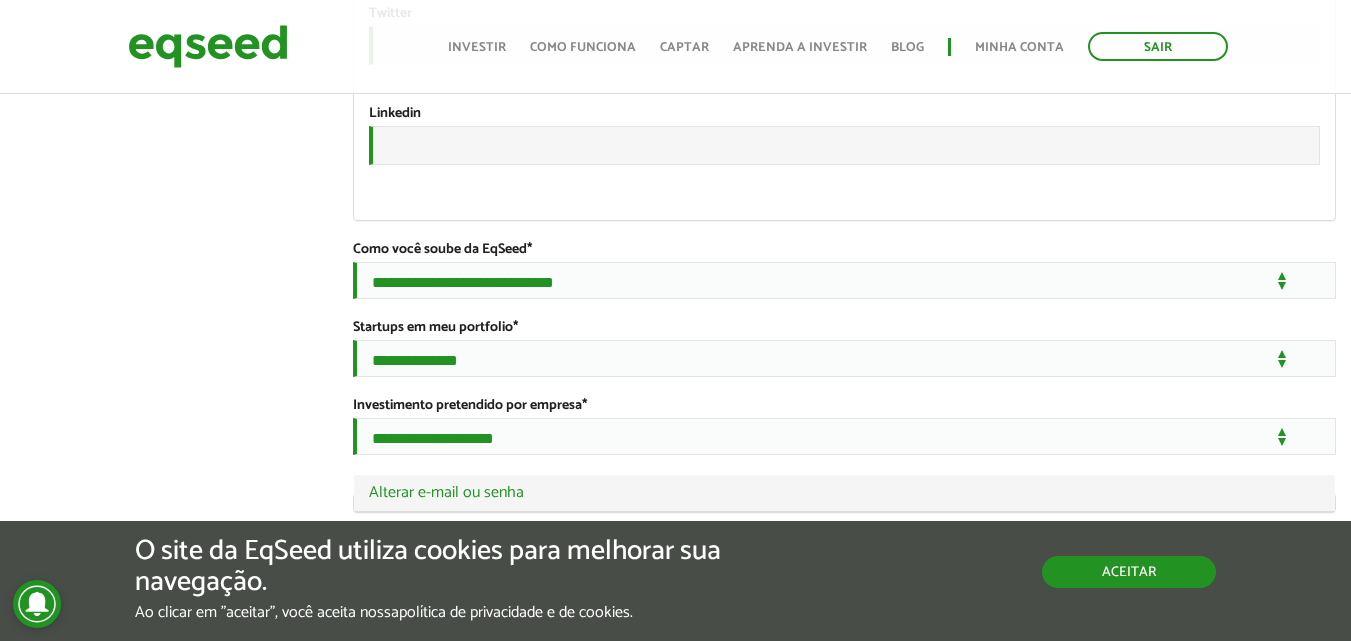click on "Aceitar" at bounding box center [1129, 572] 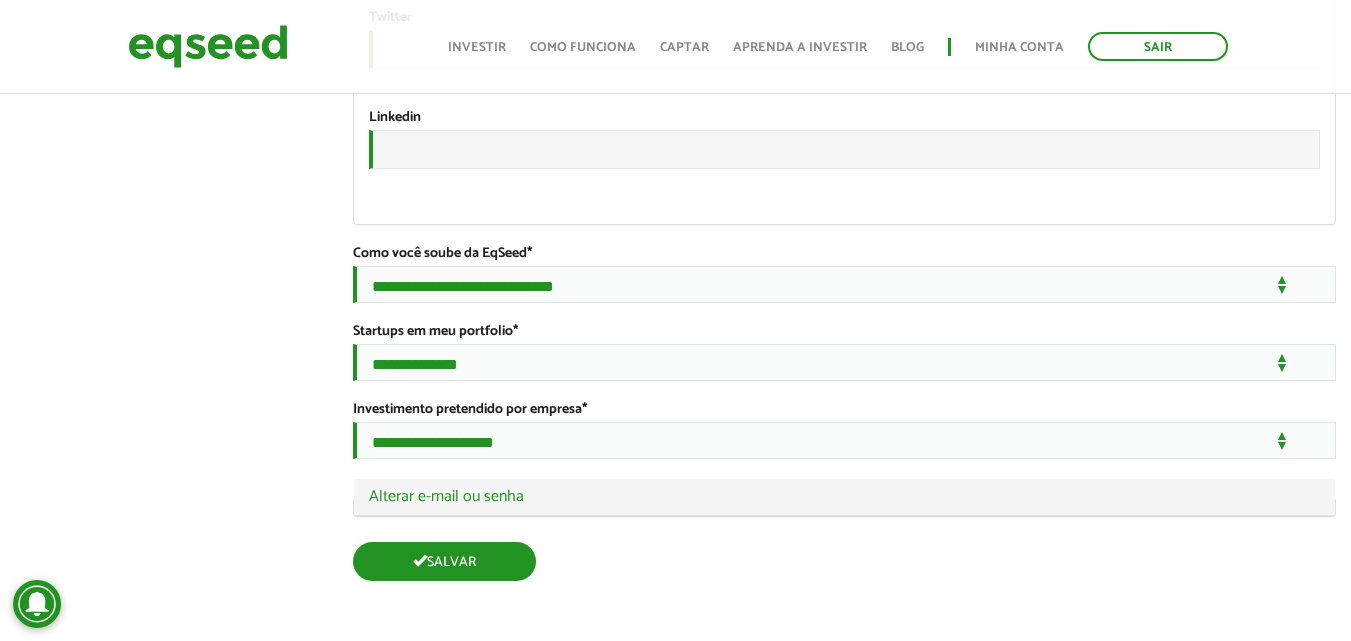 click on "Salvar" at bounding box center [444, 561] 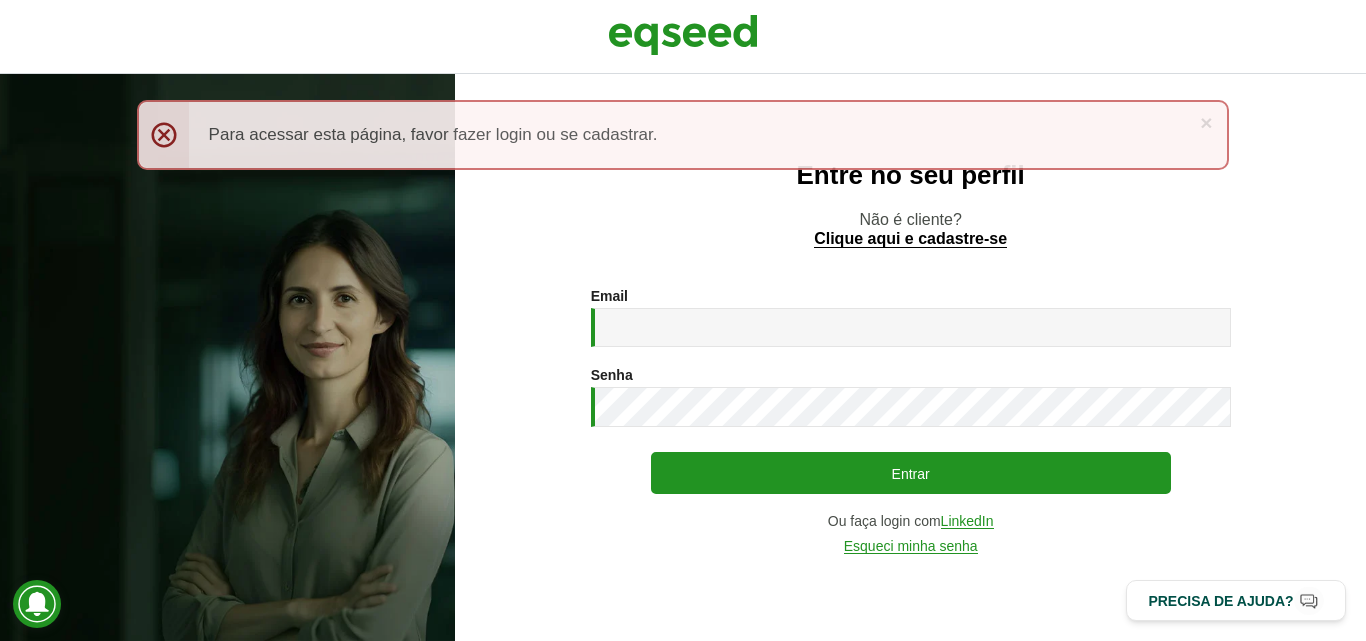 scroll, scrollTop: 0, scrollLeft: 0, axis: both 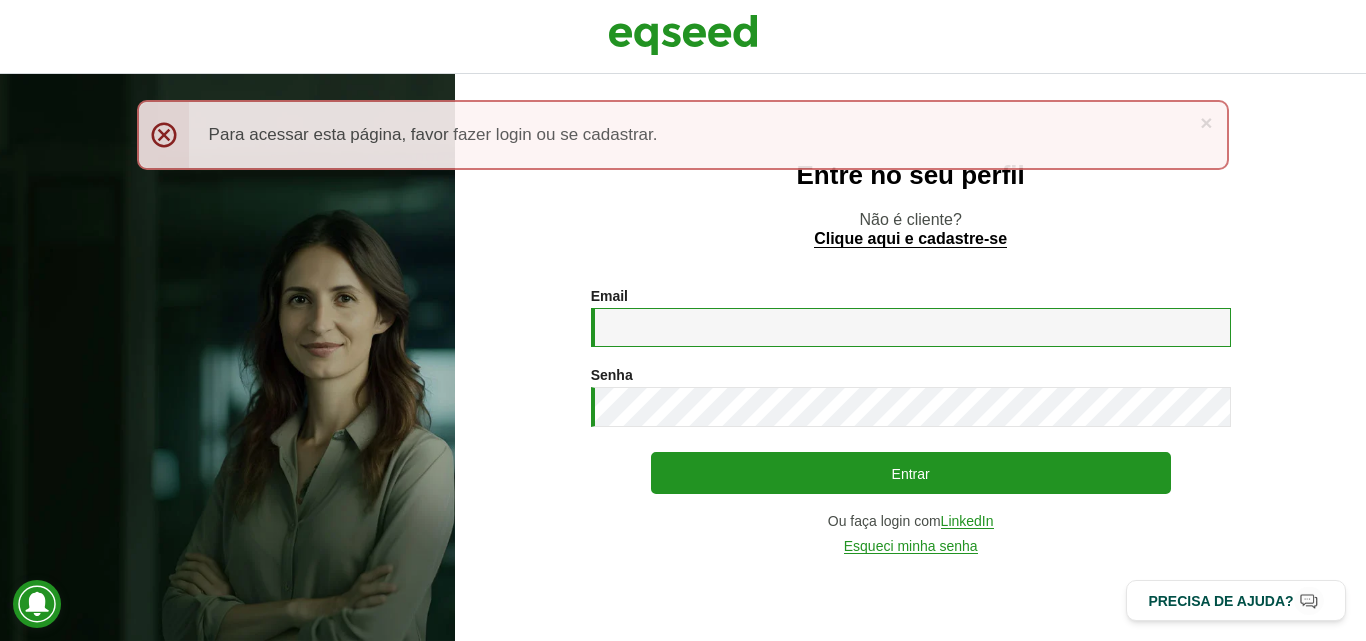 click on "Email  *" at bounding box center [911, 327] 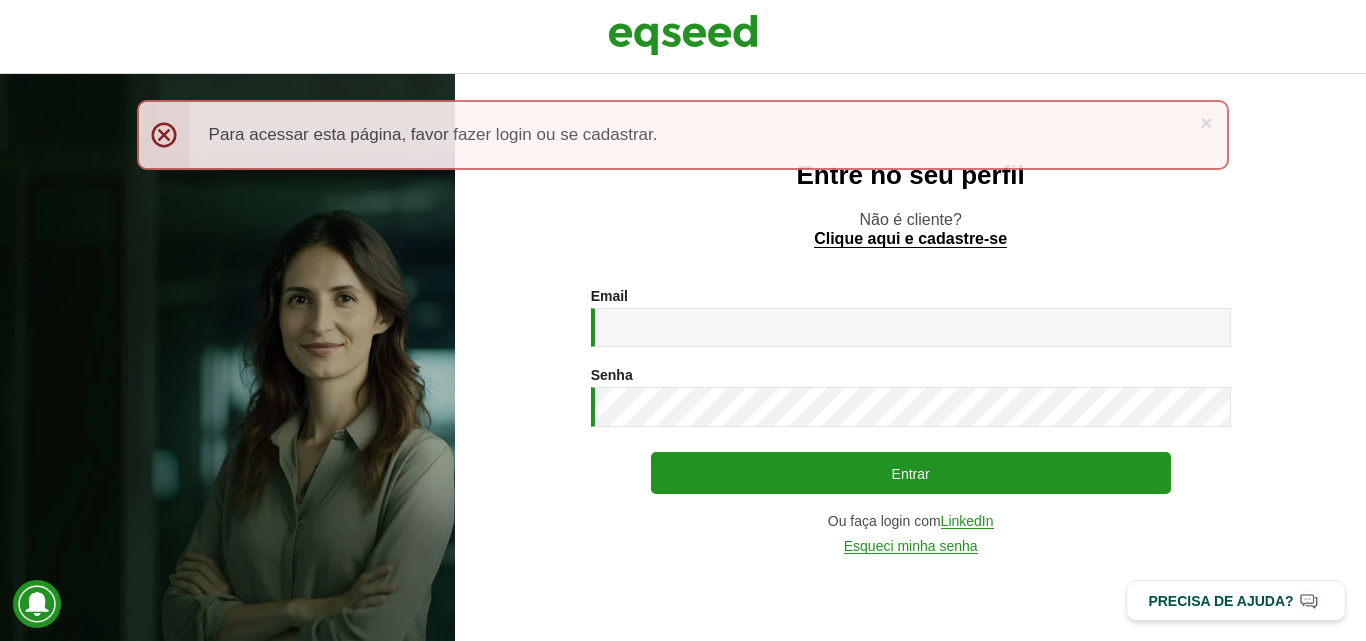 click on "Não é cliente? Clique aqui e cadastre-se" at bounding box center (910, 229) 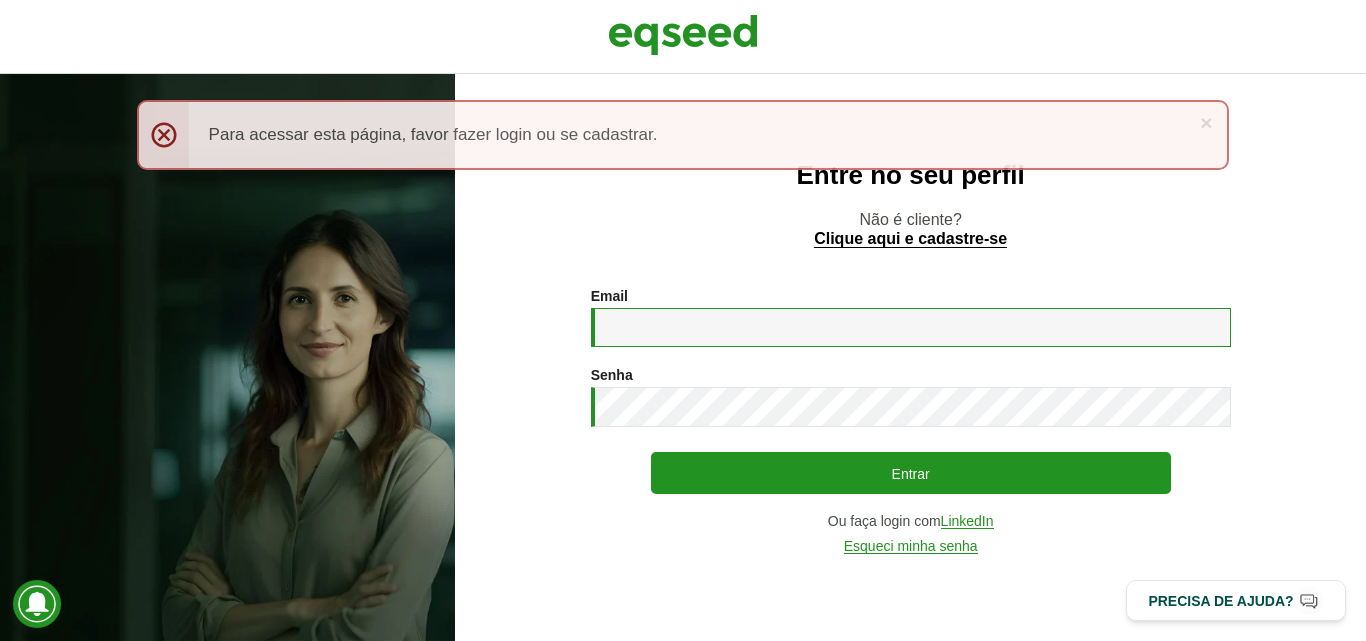 click on "Email  *" at bounding box center [911, 327] 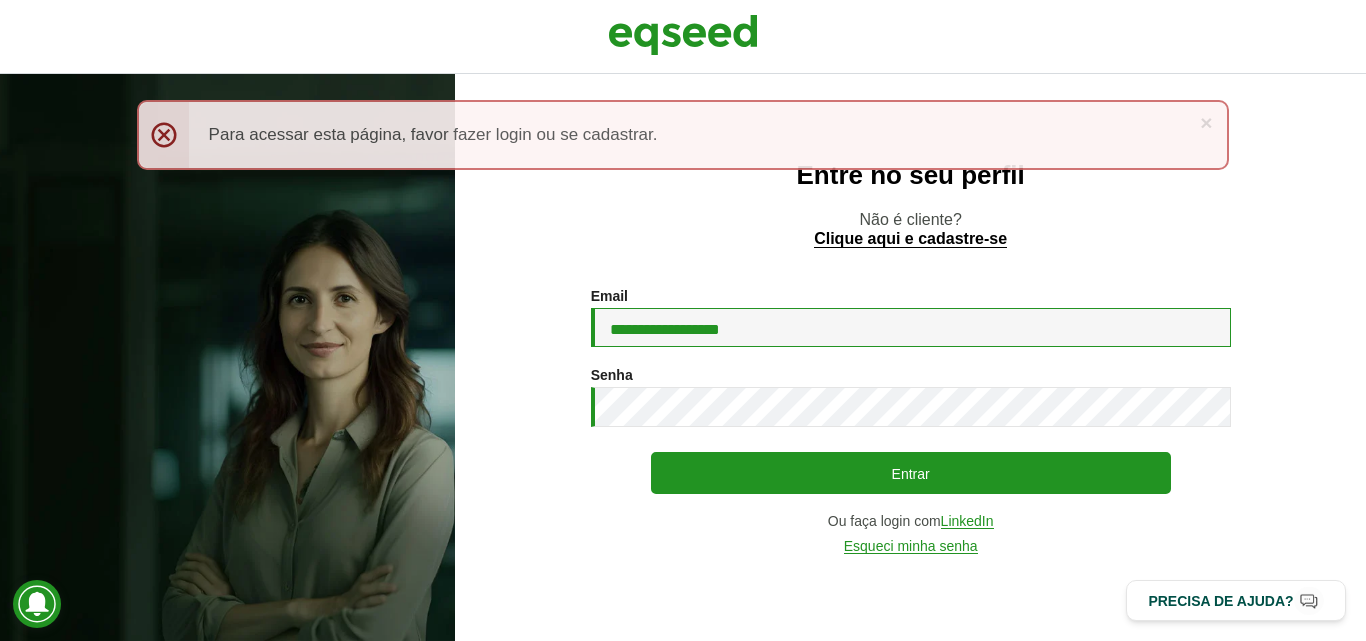 type on "**********" 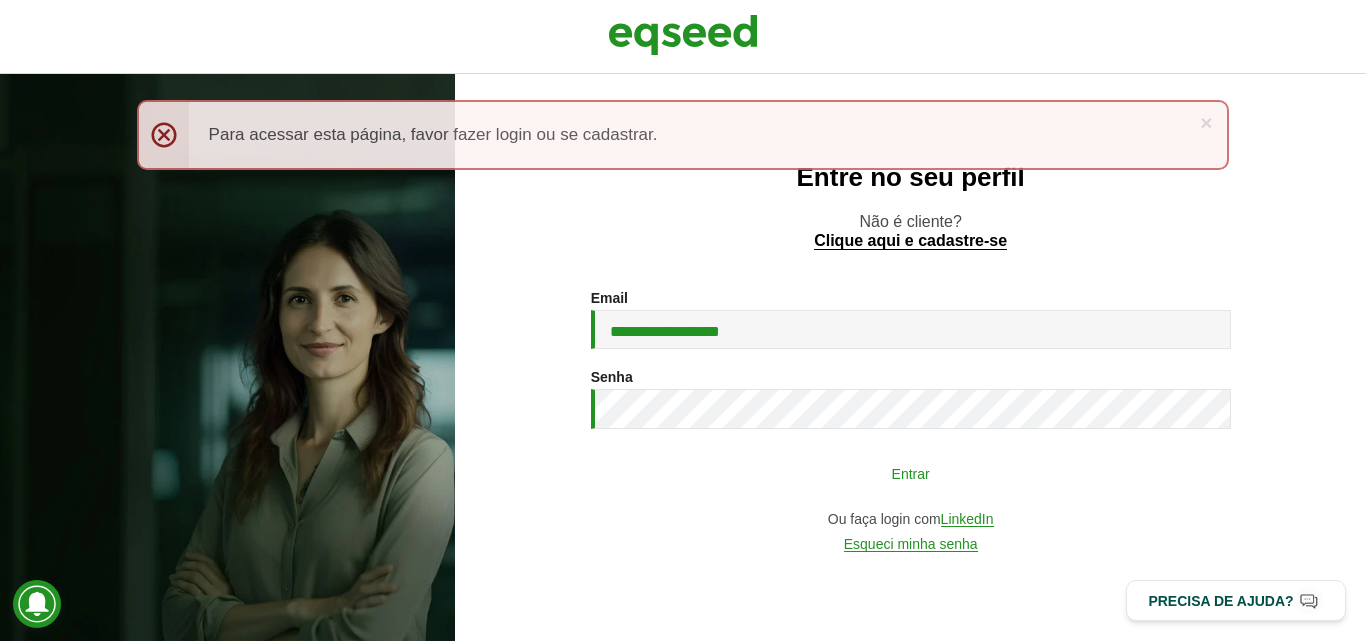 click on "Entrar" at bounding box center [911, 473] 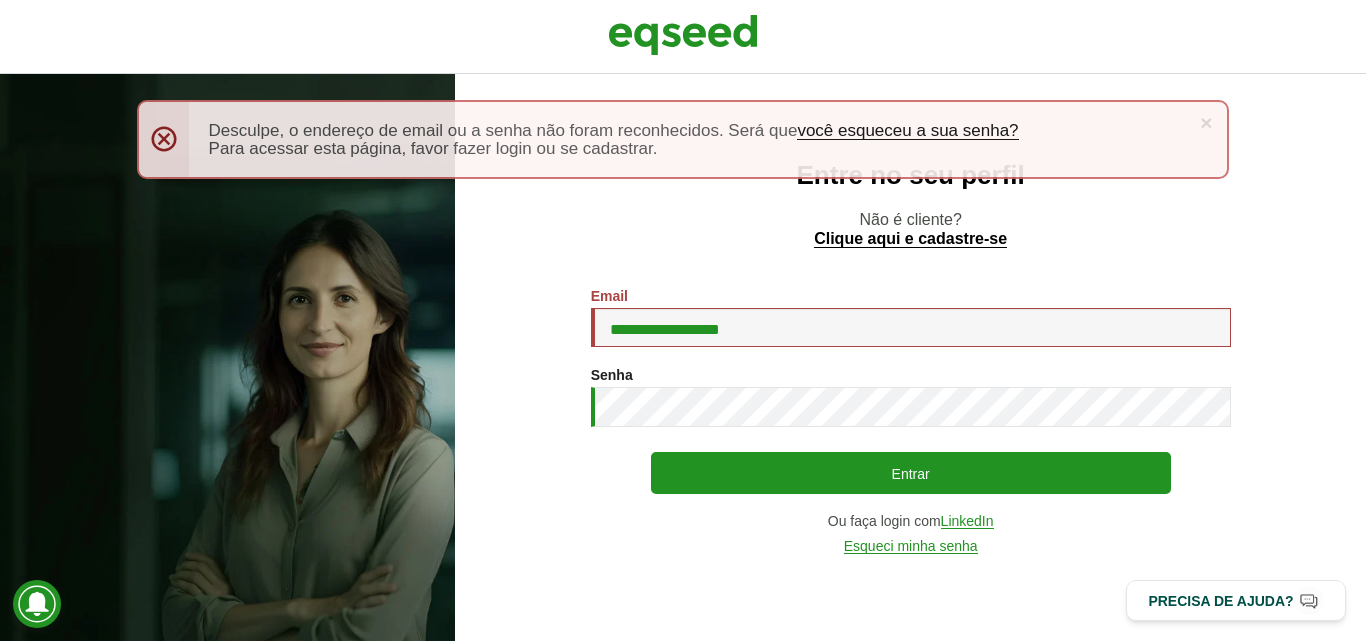 scroll, scrollTop: 0, scrollLeft: 0, axis: both 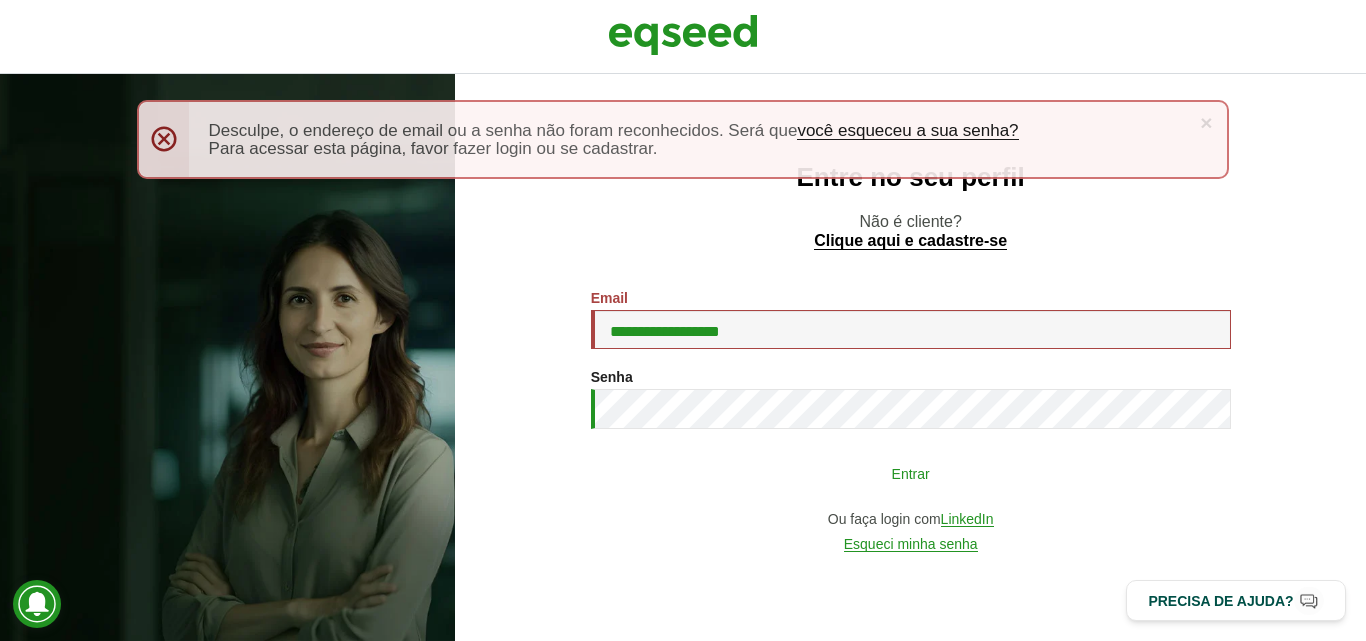 click on "Entrar" at bounding box center [911, 473] 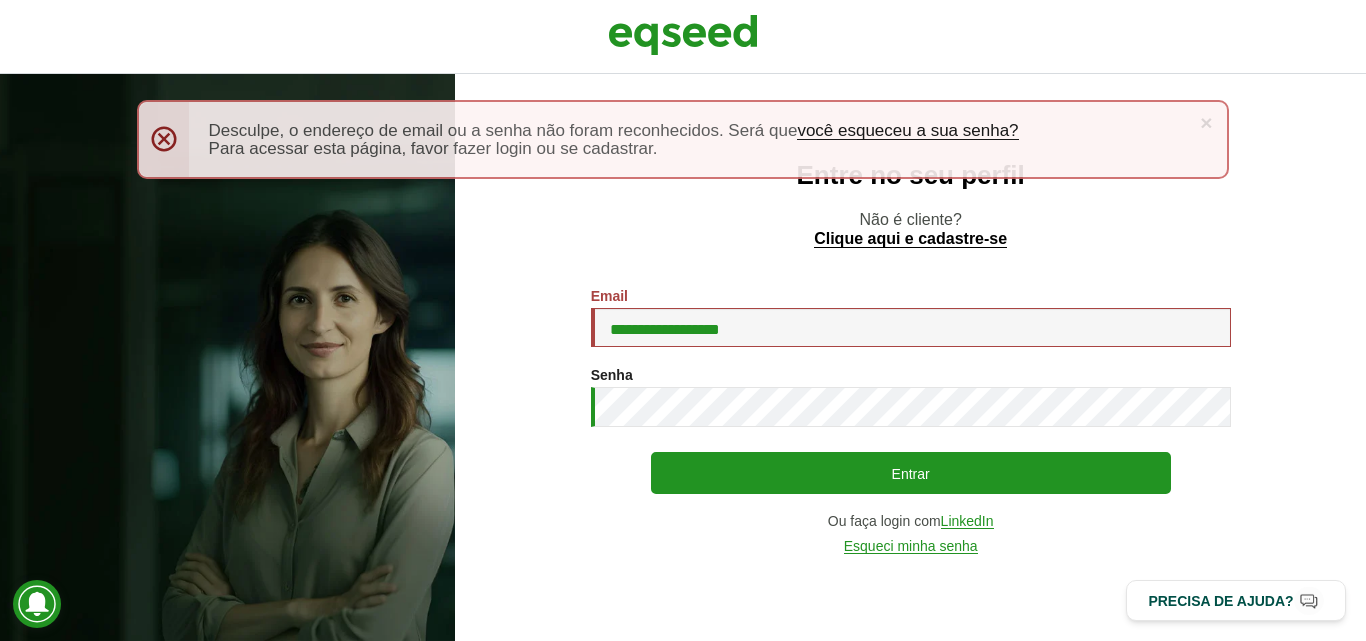 scroll, scrollTop: 0, scrollLeft: 0, axis: both 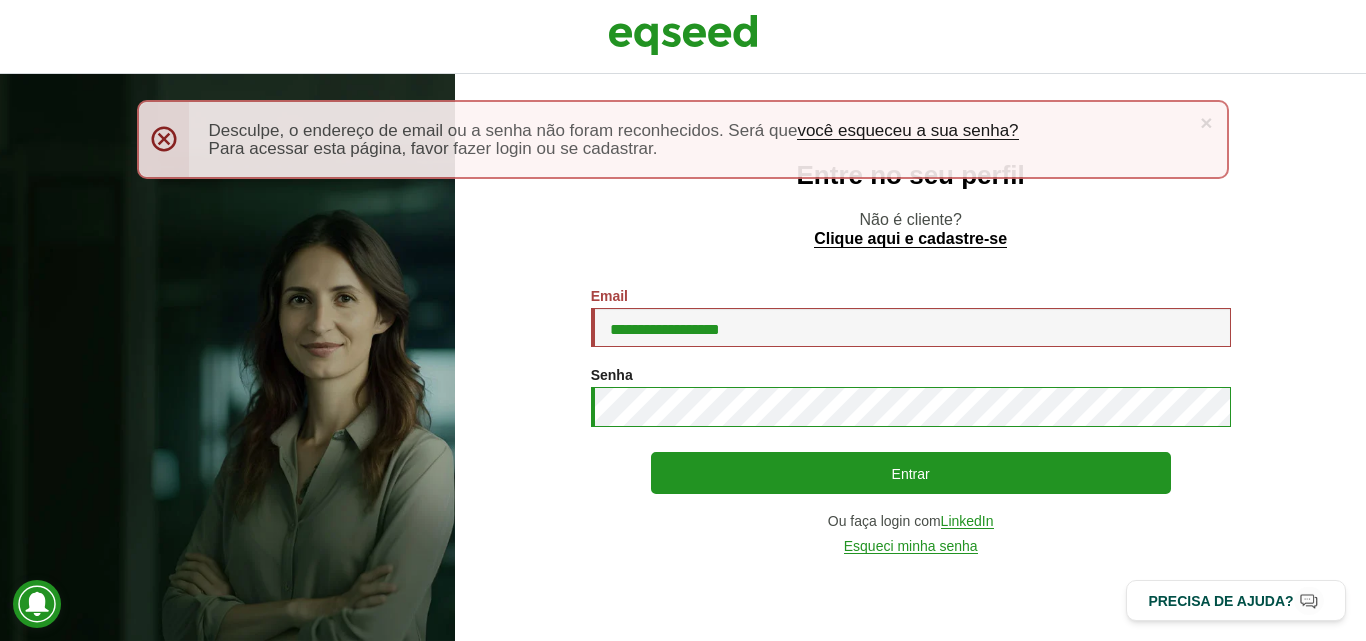 click on "Entrar" at bounding box center [911, 473] 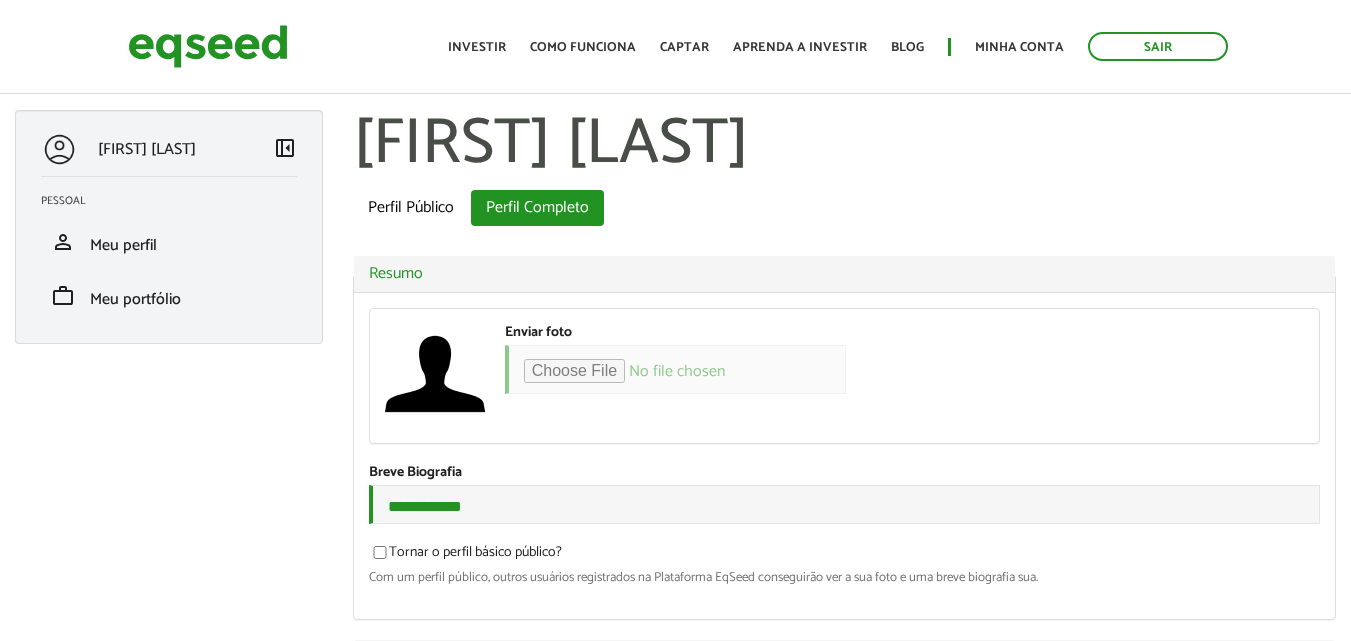scroll, scrollTop: 0, scrollLeft: 0, axis: both 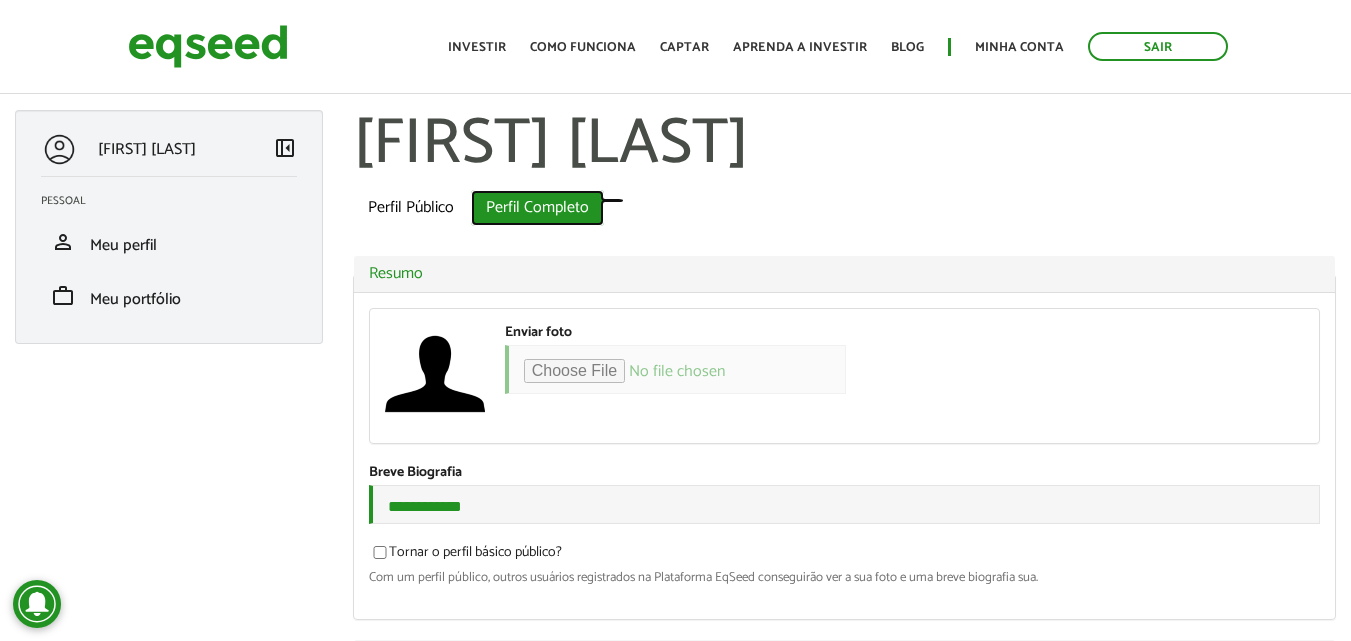 click on "Perfil Completo (aba ativa)" at bounding box center (537, 208) 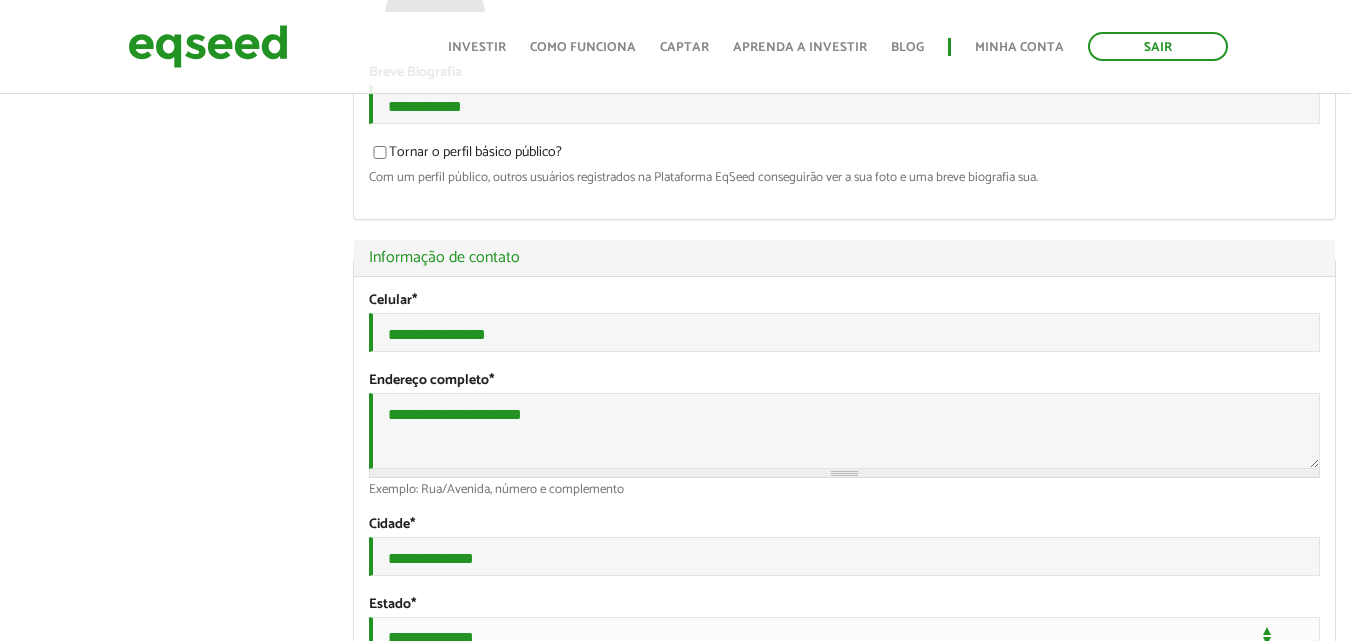 scroll, scrollTop: 400, scrollLeft: 0, axis: vertical 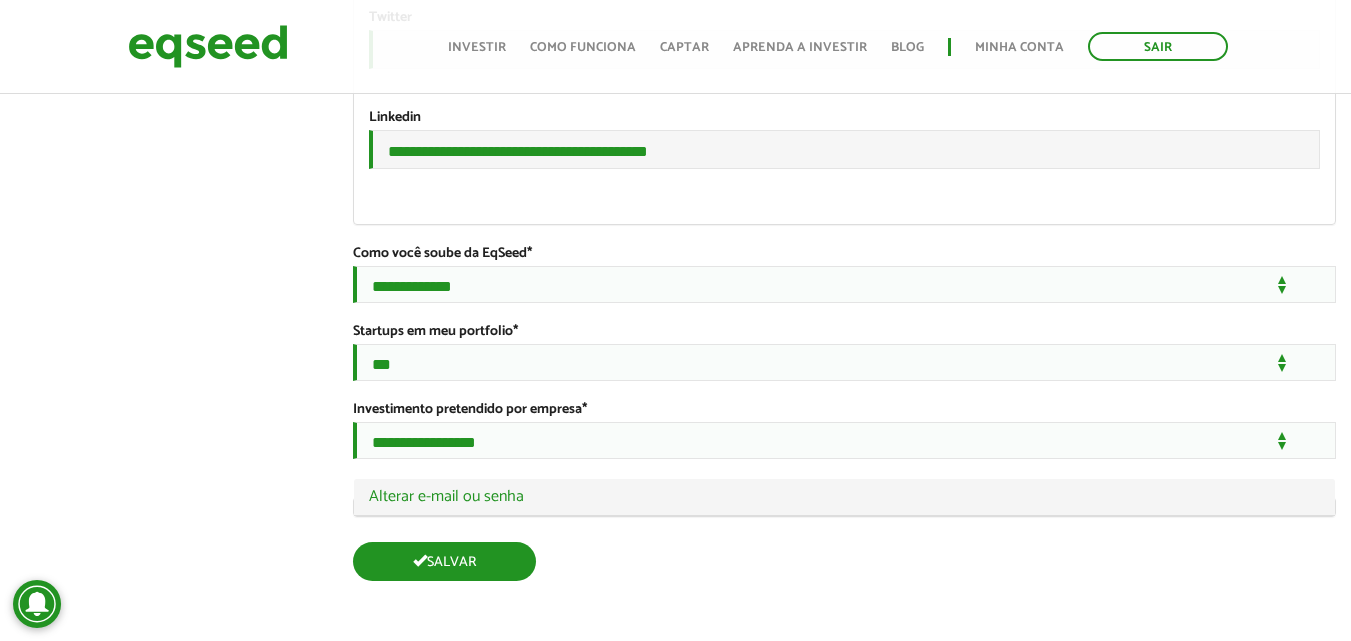 click on "Salvar" at bounding box center [444, 561] 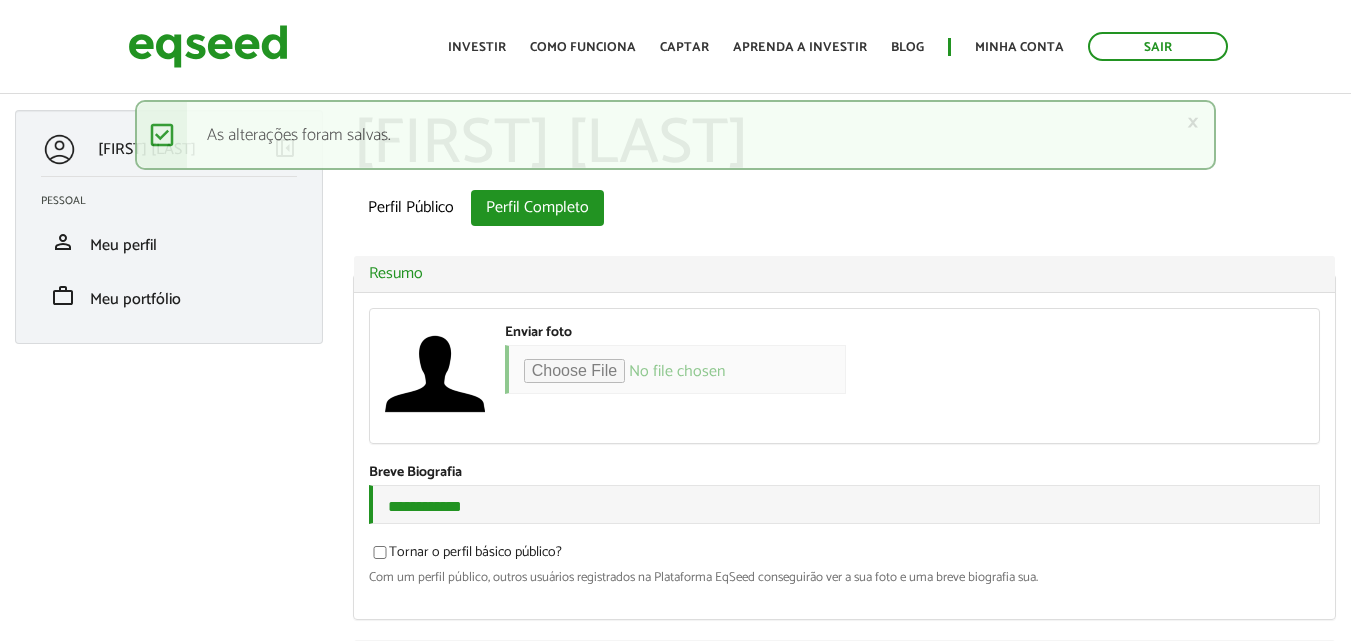 scroll, scrollTop: 0, scrollLeft: 0, axis: both 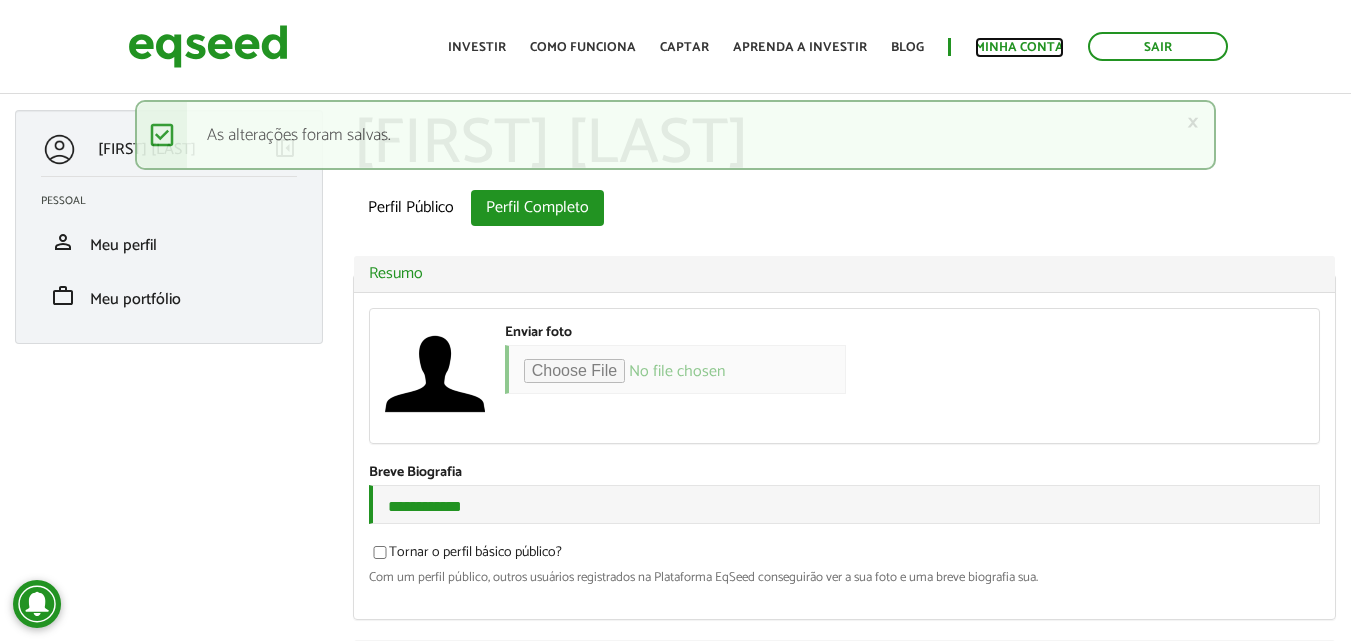 click on "Minha conta" at bounding box center (1019, 47) 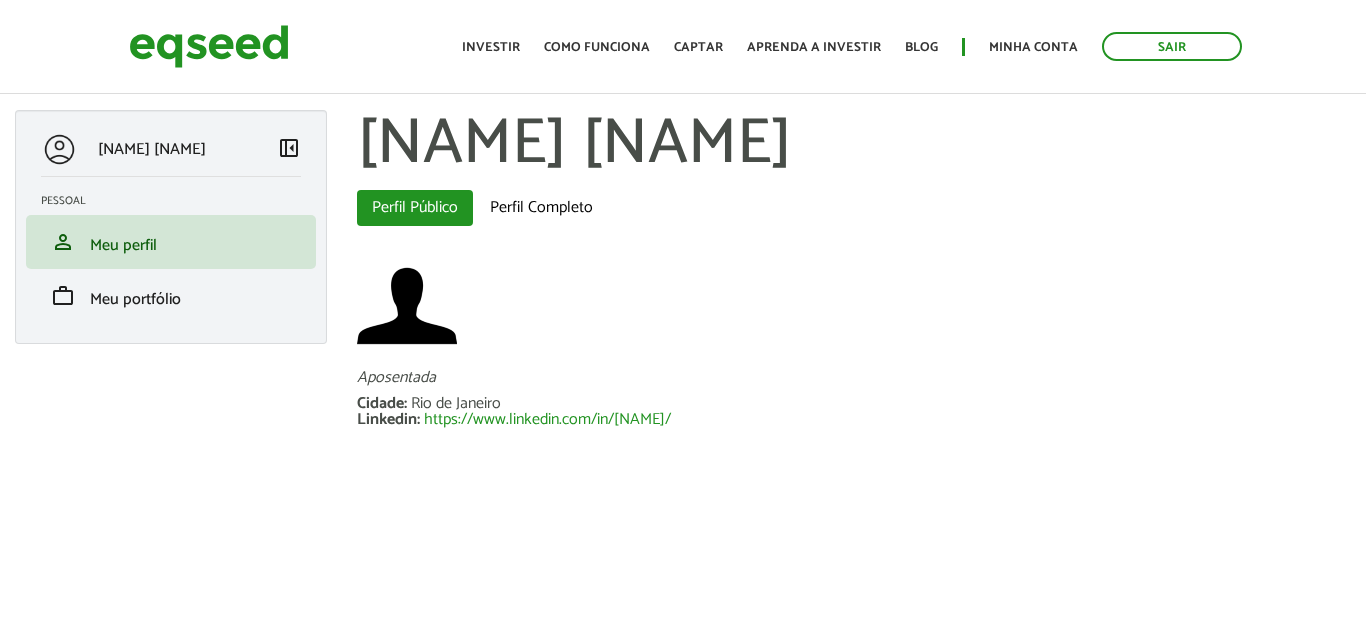 scroll, scrollTop: 0, scrollLeft: 0, axis: both 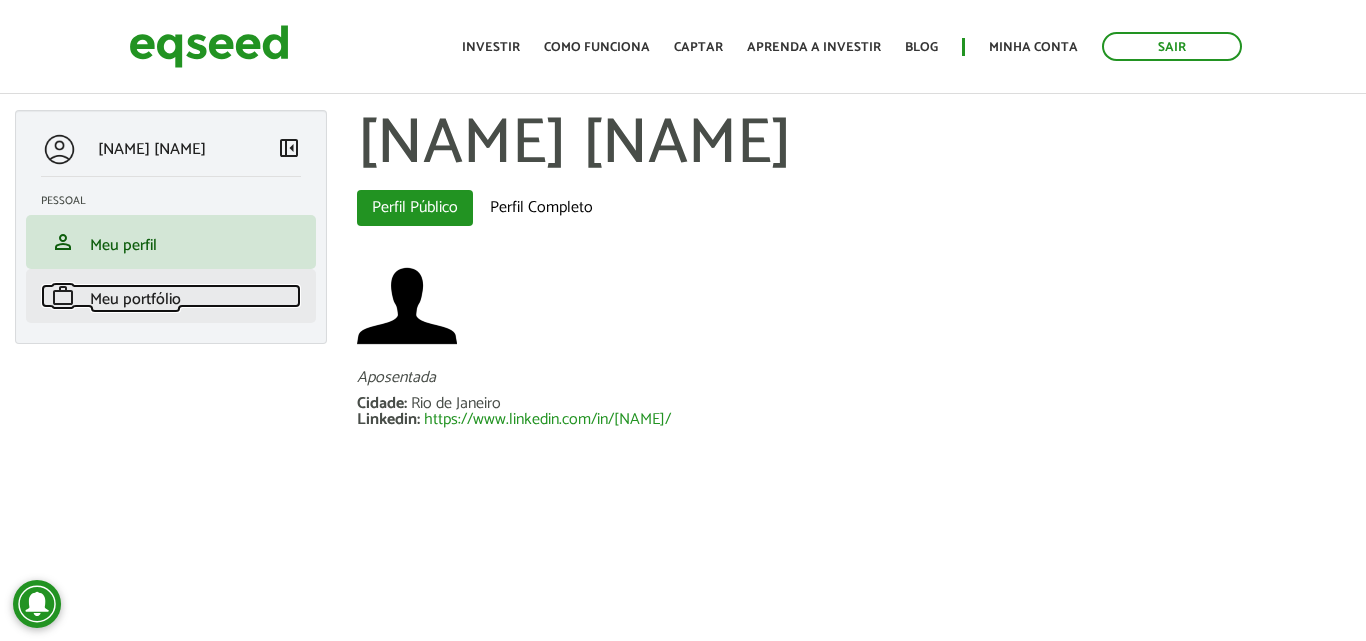 click on "Meu portfólio" at bounding box center [135, 299] 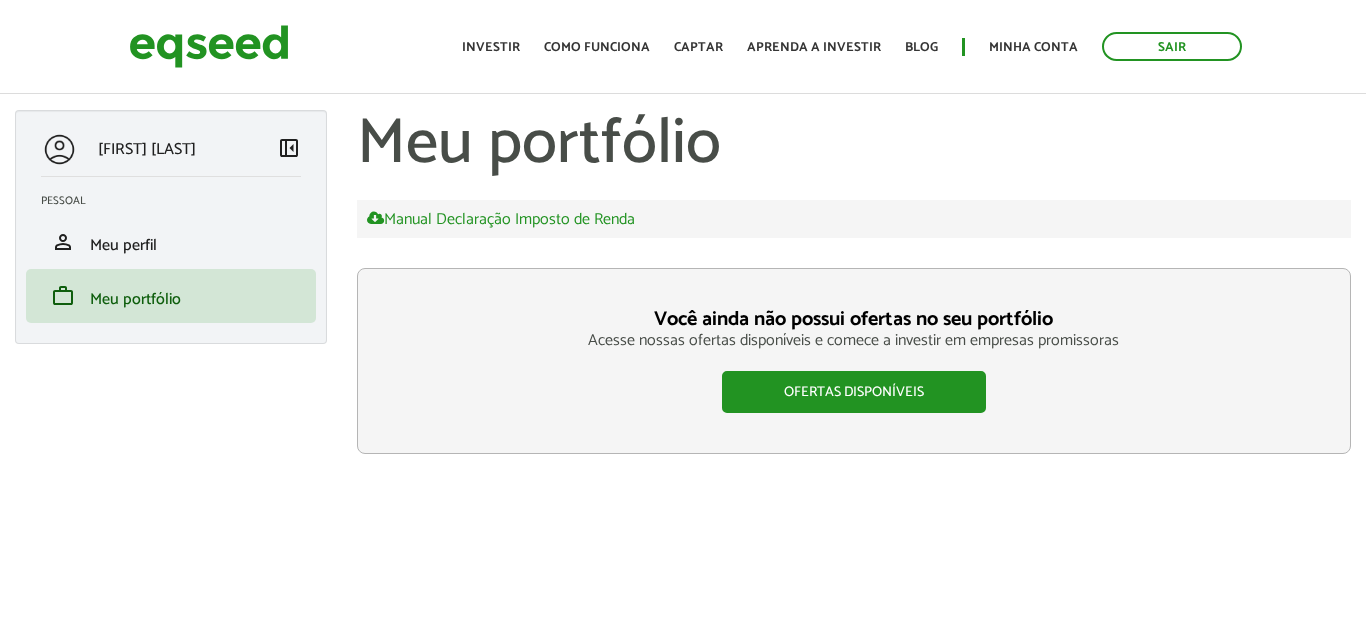 scroll, scrollTop: 0, scrollLeft: 0, axis: both 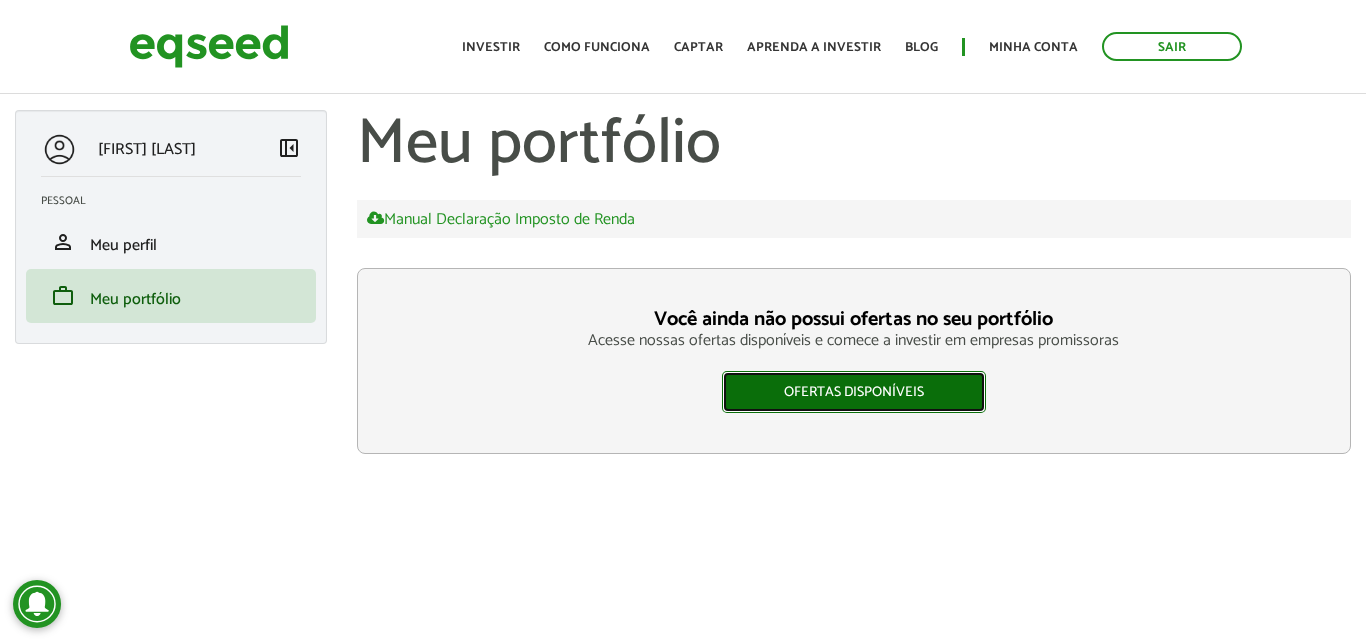 click on "Ofertas disponíveis" at bounding box center [854, 392] 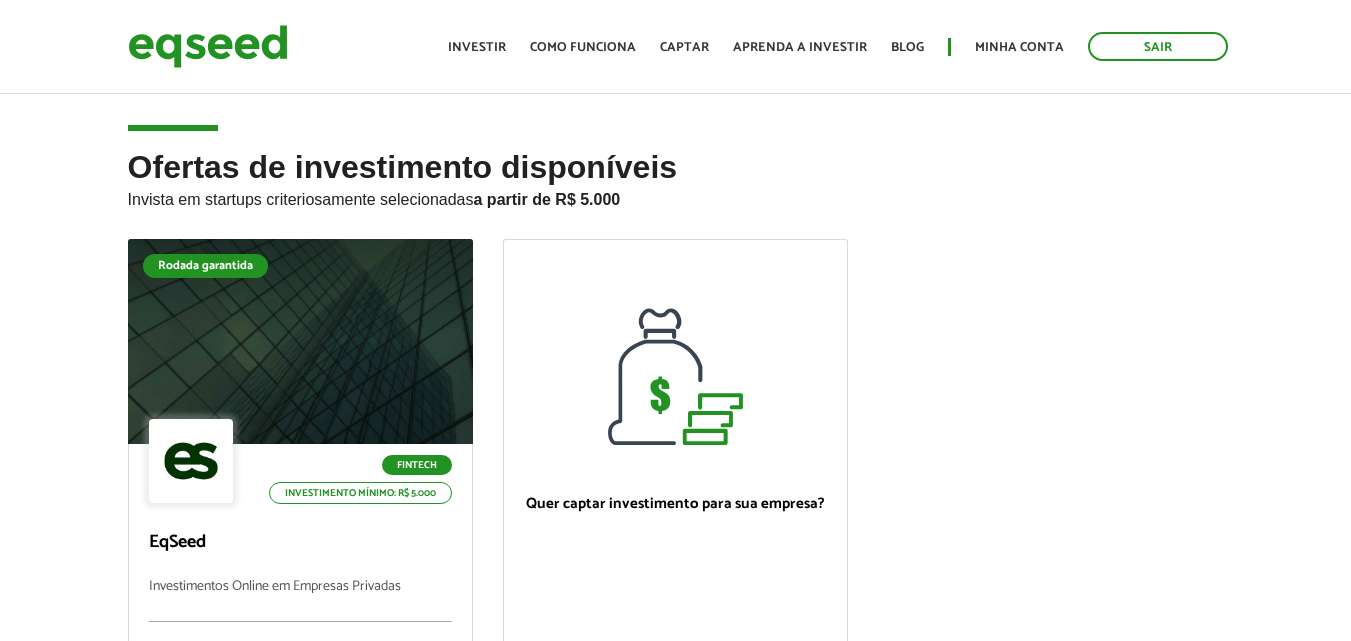 scroll, scrollTop: 0, scrollLeft: 0, axis: both 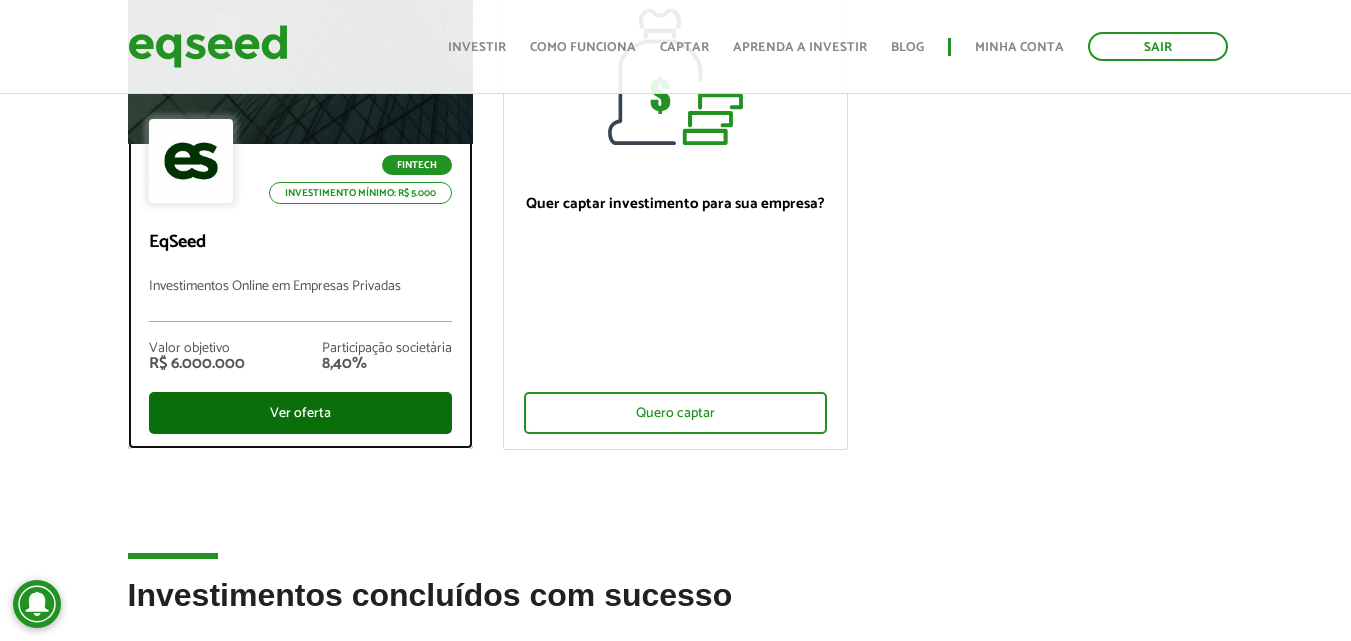 click on "Ver oferta" at bounding box center [300, 413] 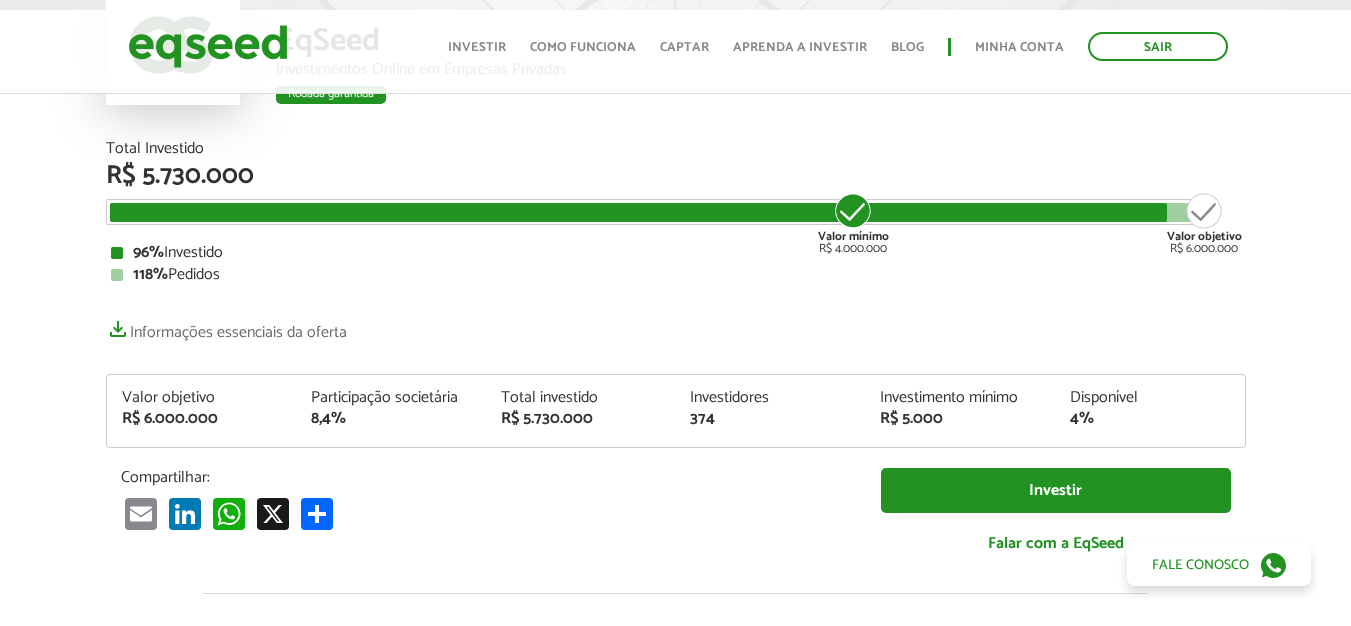 scroll, scrollTop: 206, scrollLeft: 0, axis: vertical 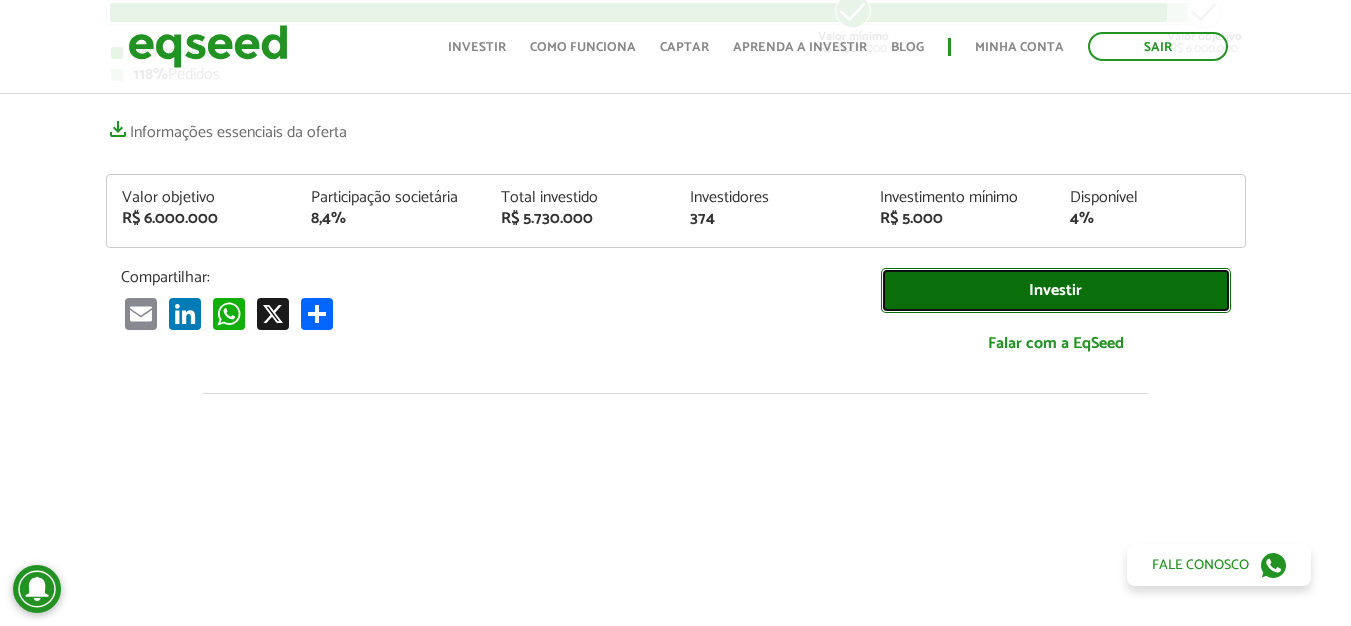 click on "Investir" at bounding box center (1056, 290) 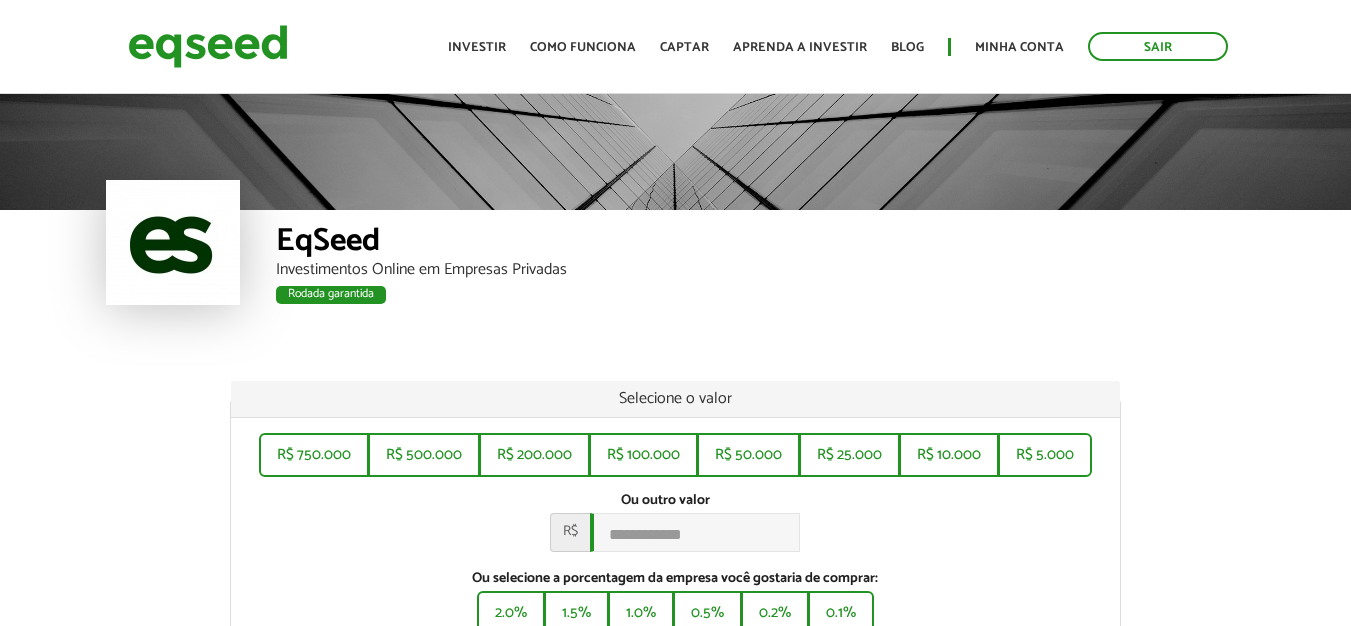 scroll, scrollTop: 0, scrollLeft: 0, axis: both 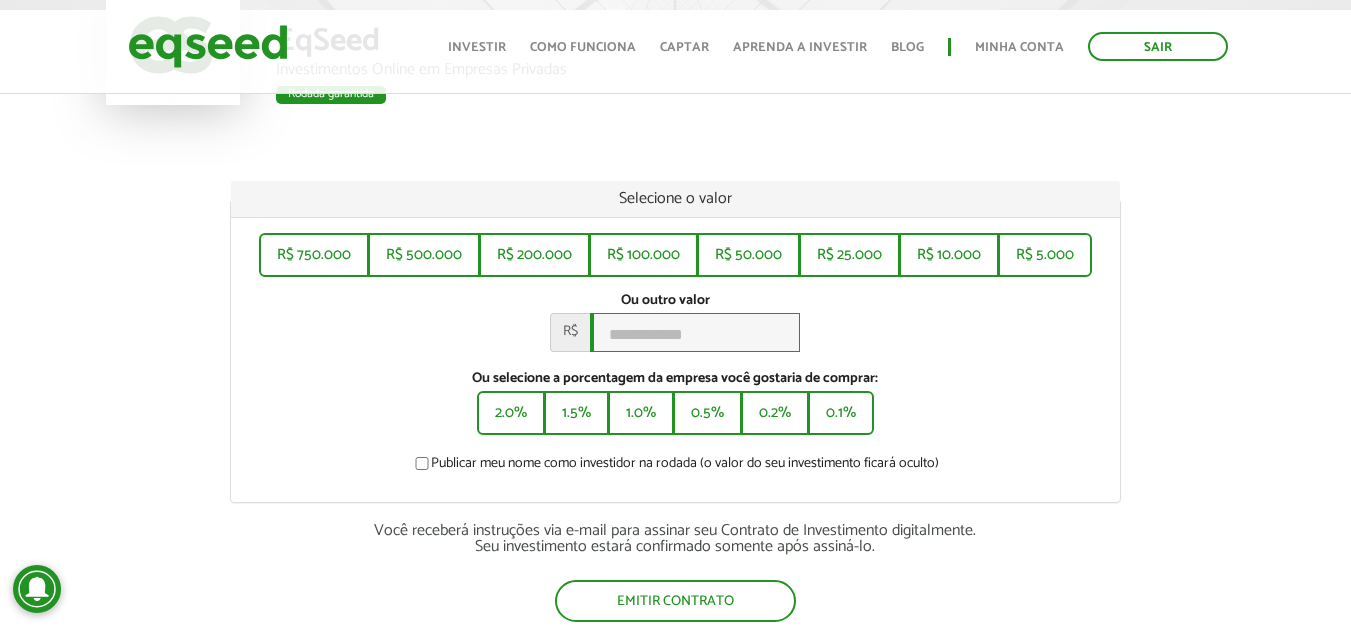 click on "Ou outro valor  *" at bounding box center [695, 332] 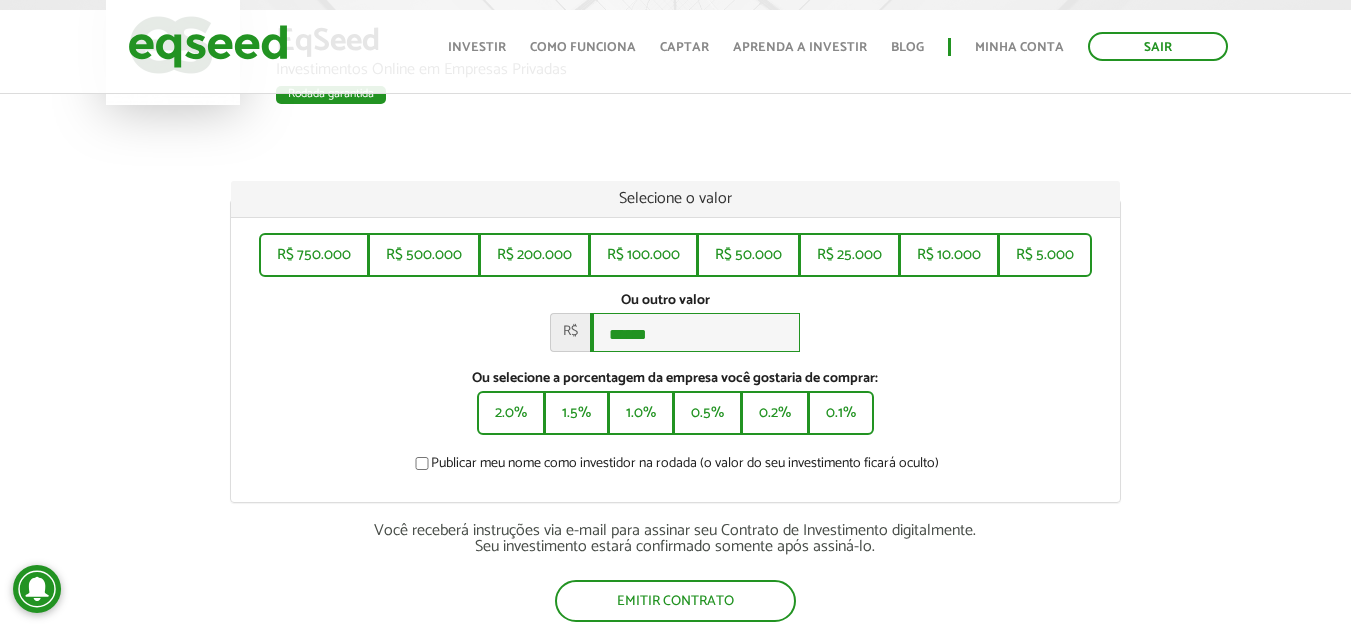 type on "******" 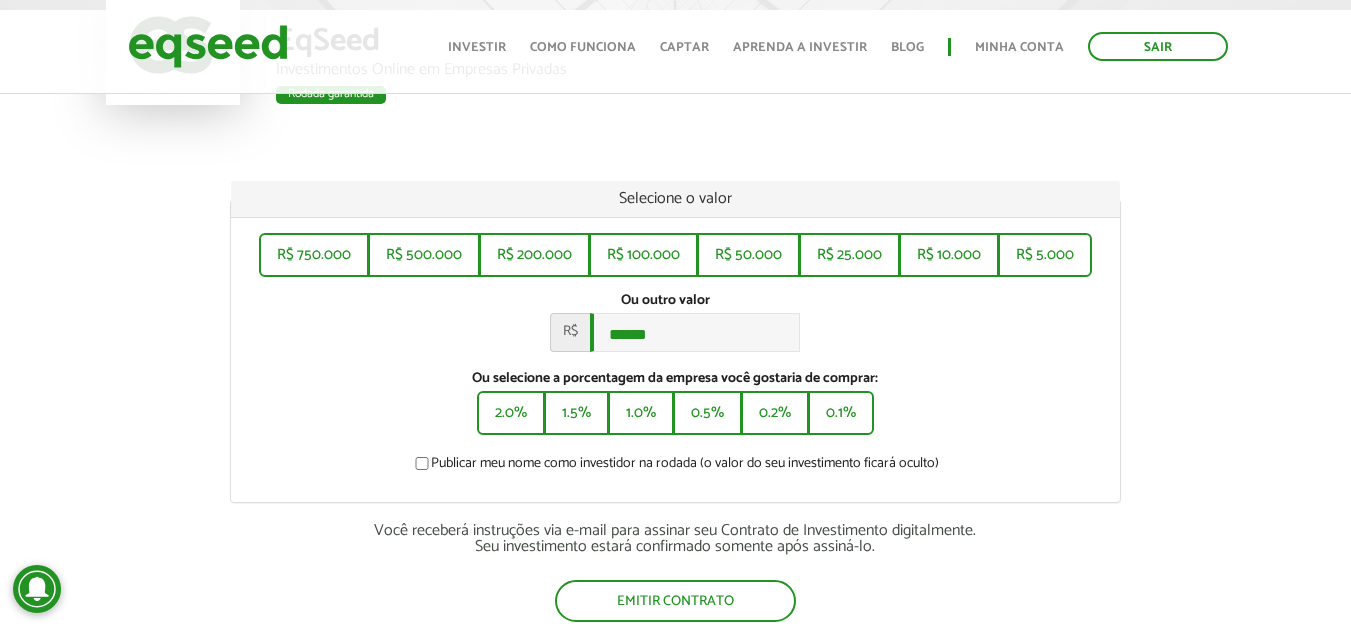 click on "Selecione o valor
R$ ****** R$ ****** R$ ****** R$ ****** R$ ****** R$ ****** R$ ****** R$ ******   Ou outro valor  *
R$ ******   Ou selecione a porcentagem da empresa você gostaria de comprar:
****** ****** ****** ****** ****** ******   Publicar meu nome como investidor na rodada (o valor do seu investimento ficará oculto)
Você receberá instruções via e-mail para assinar seu Contrato de Investimento digitalmente. Seu investimento estará confirmado somente após assiná-lo. Emitir contrato
Possui cupom? Insira aqui
Voltar" at bounding box center (675, 451) 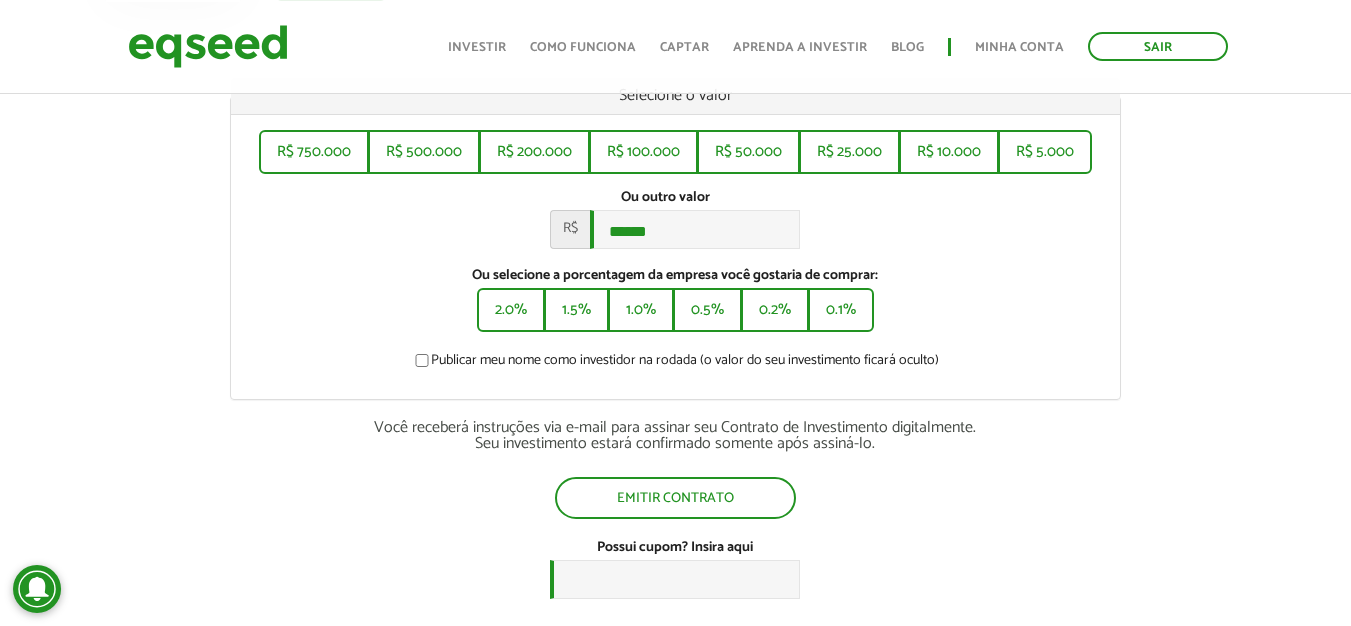 scroll, scrollTop: 400, scrollLeft: 0, axis: vertical 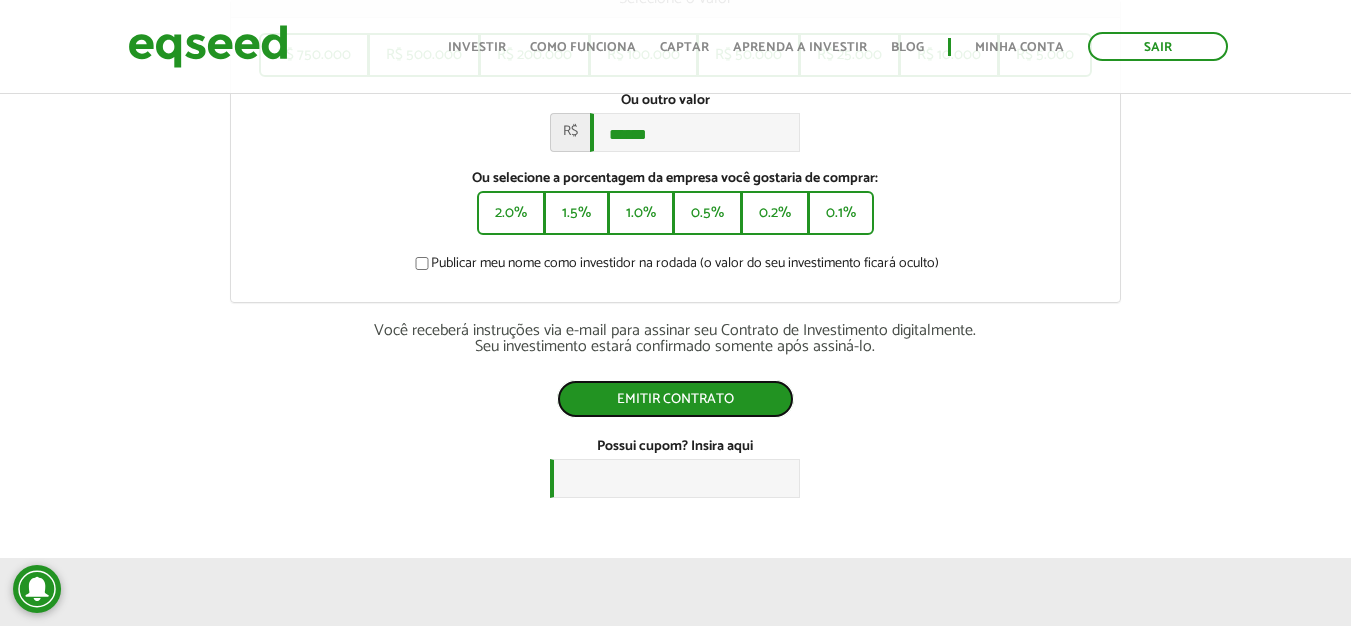 click on "Emitir contrato" at bounding box center (675, 399) 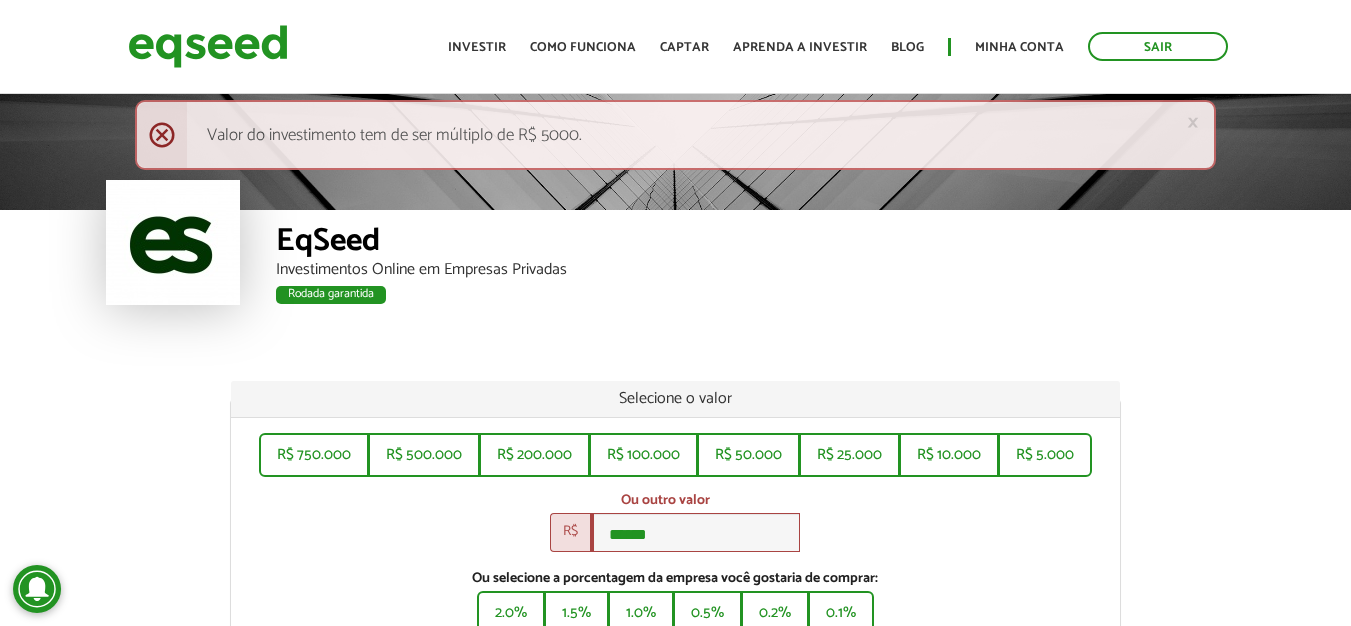 scroll, scrollTop: 0, scrollLeft: 0, axis: both 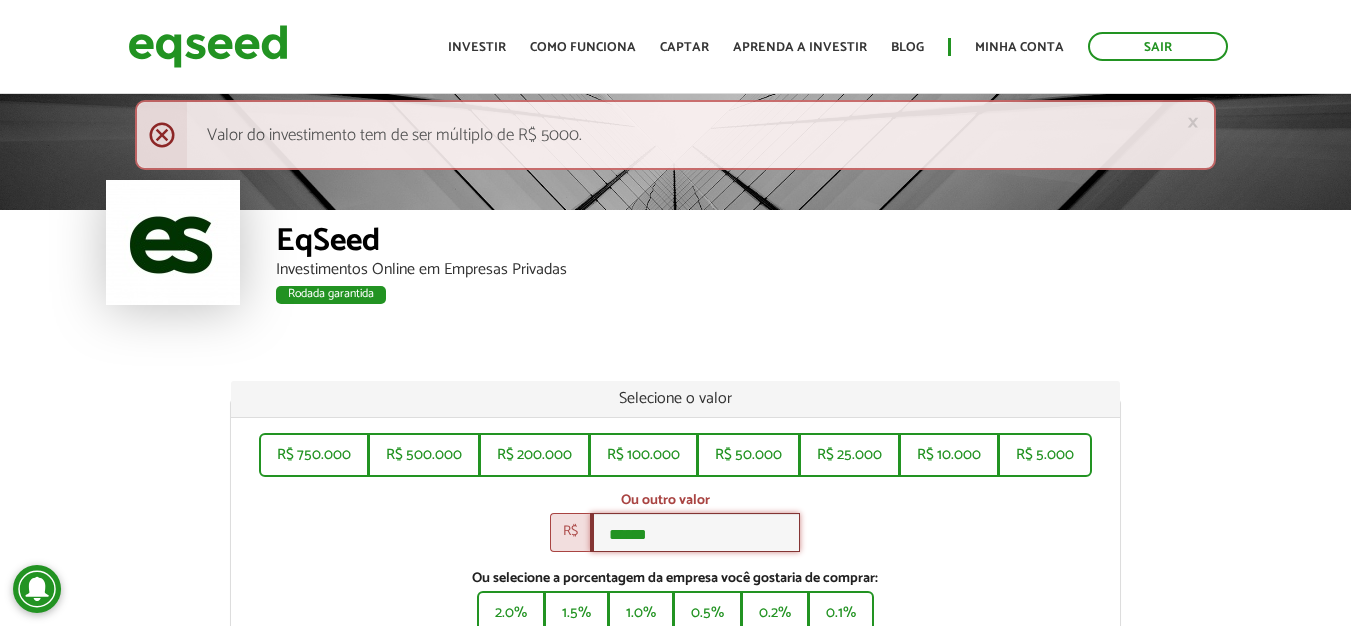 drag, startPoint x: 673, startPoint y: 529, endPoint x: 558, endPoint y: 540, distance: 115.52489 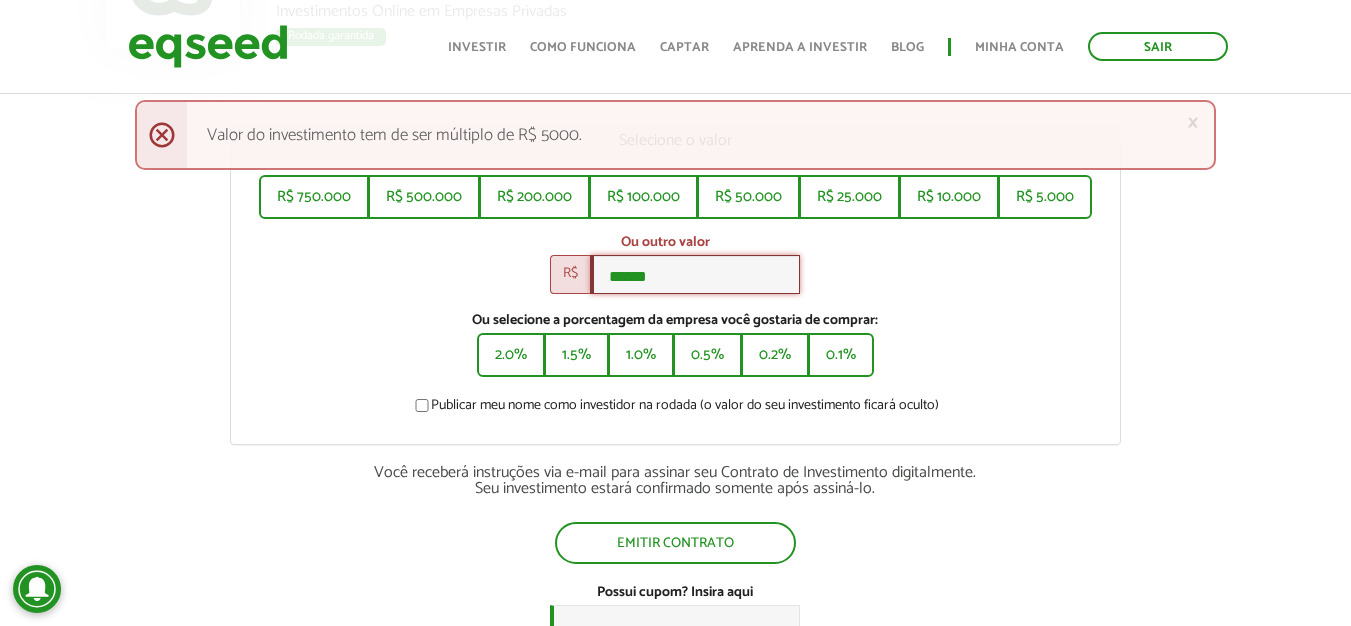 scroll, scrollTop: 300, scrollLeft: 0, axis: vertical 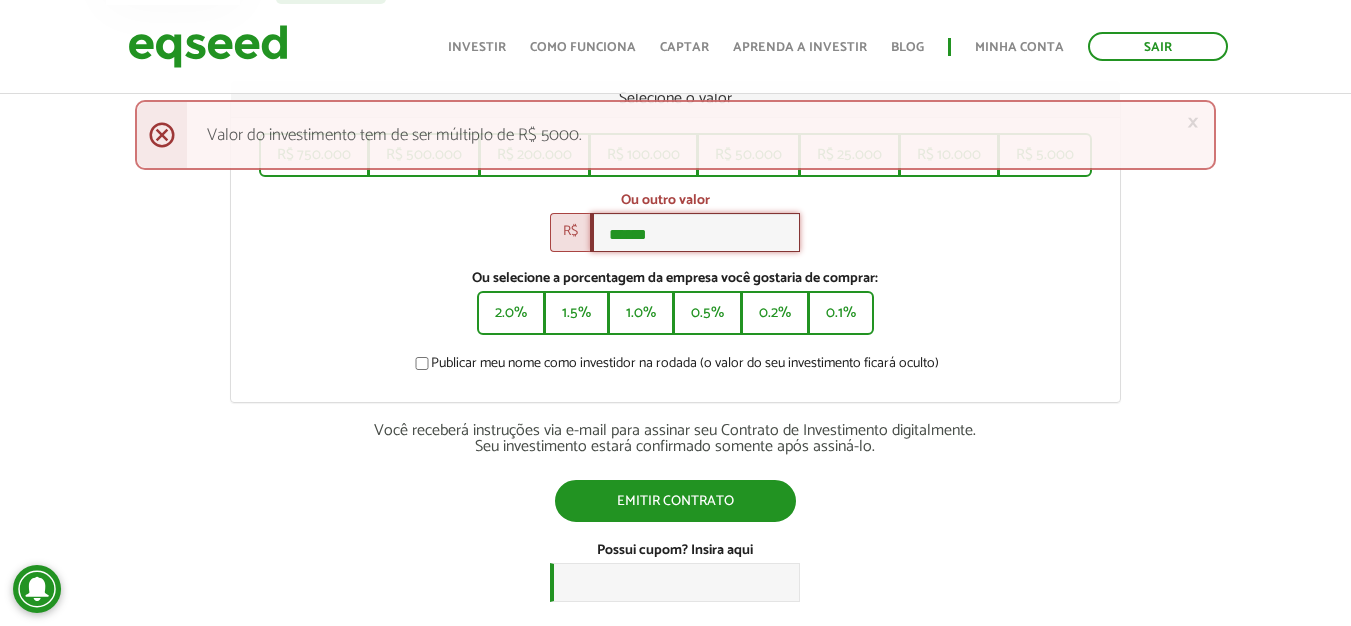 type on "******" 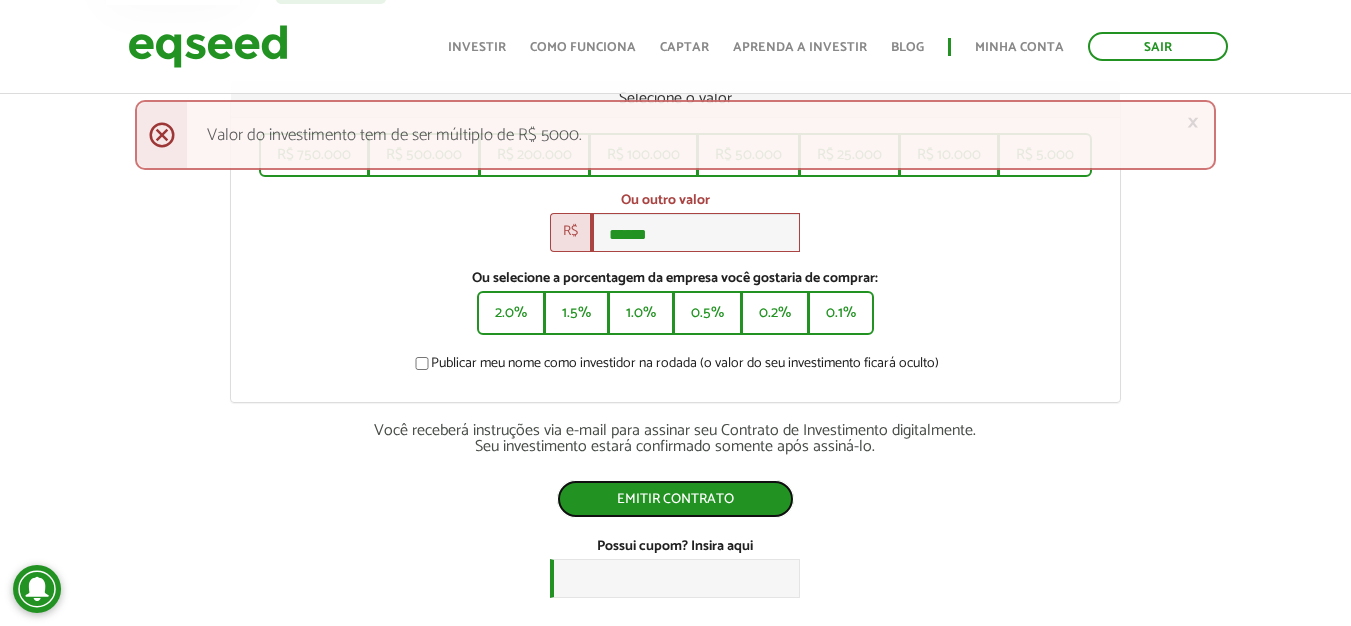 click on "Emitir contrato" at bounding box center [675, 499] 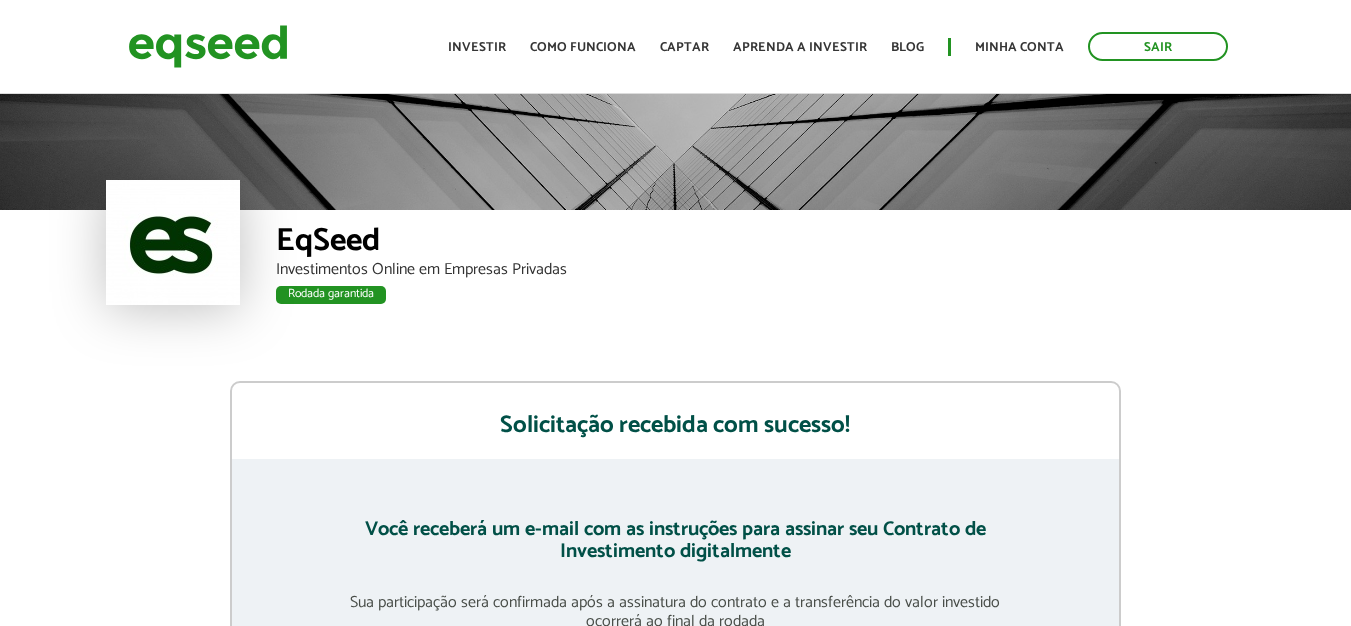 scroll, scrollTop: 0, scrollLeft: 0, axis: both 